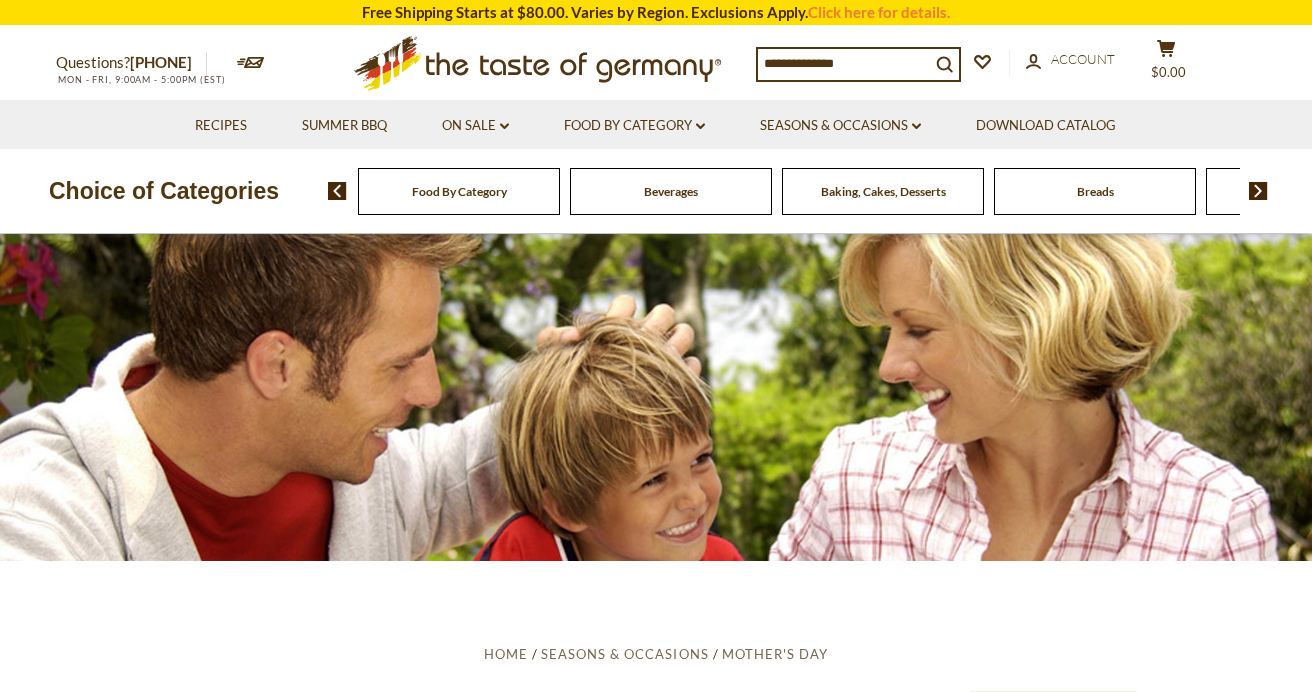 scroll, scrollTop: 0, scrollLeft: 0, axis: both 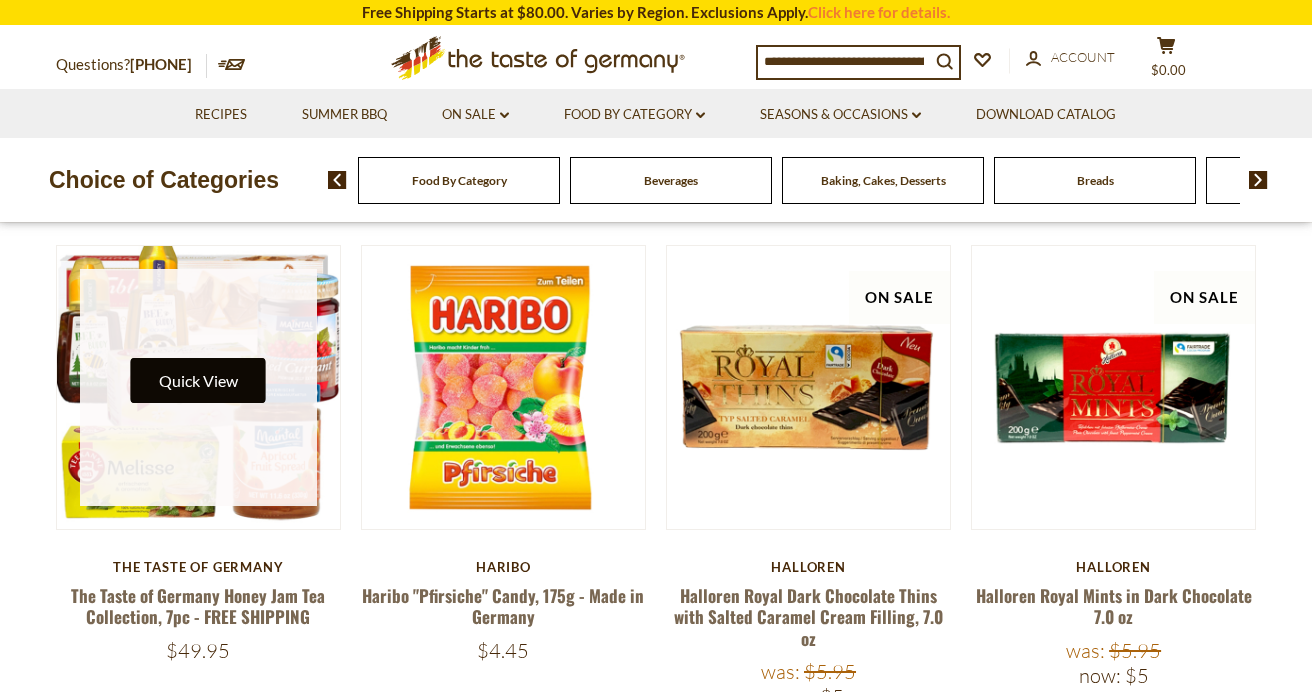 click on "Quick View" at bounding box center [198, 380] 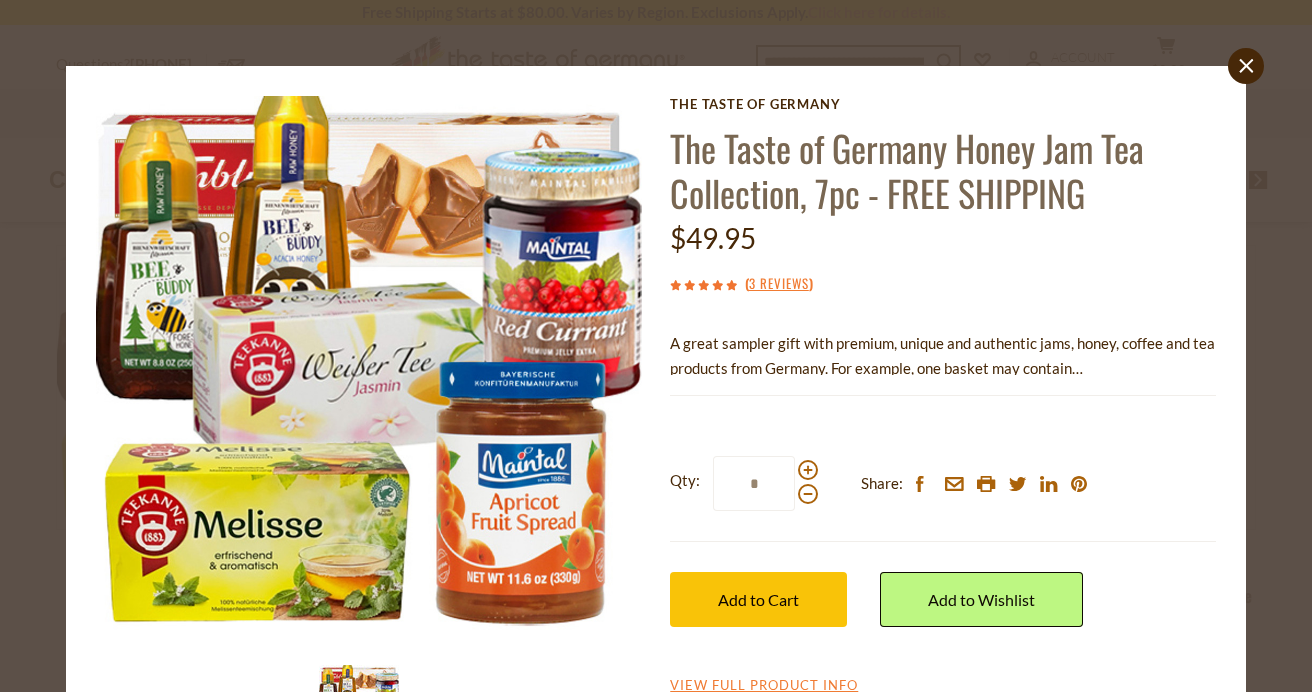 scroll, scrollTop: 0, scrollLeft: 0, axis: both 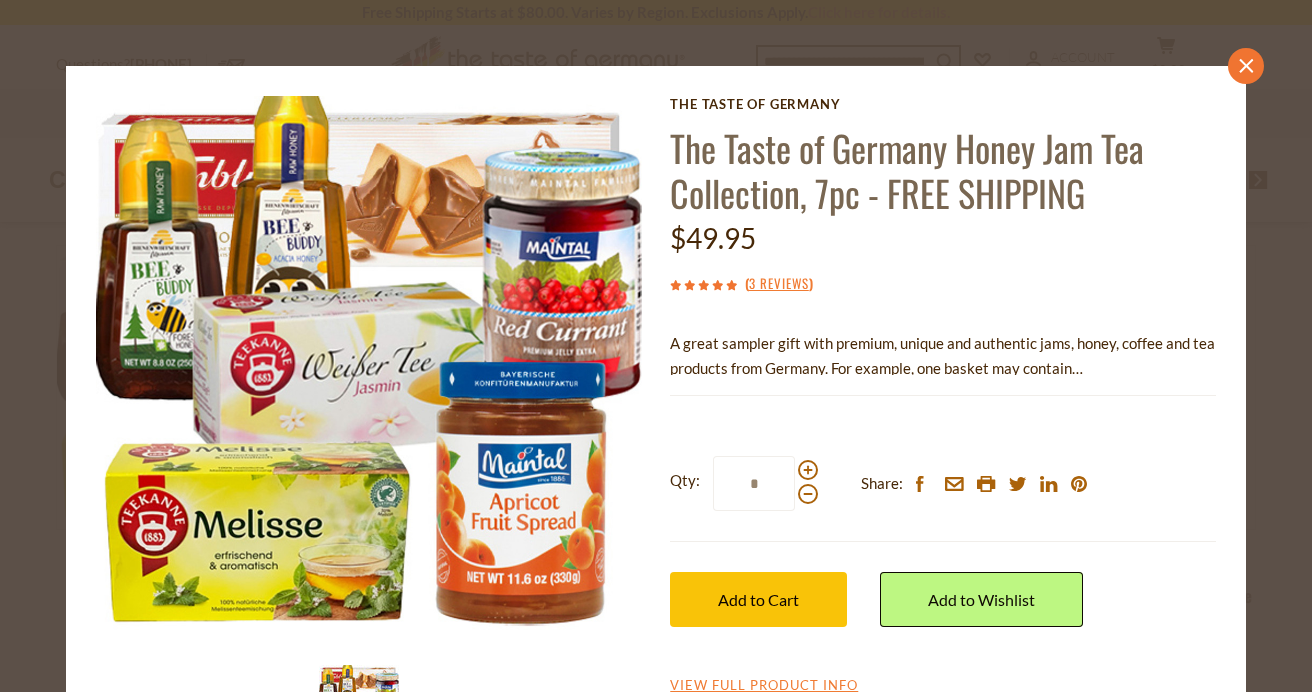 click on "close" 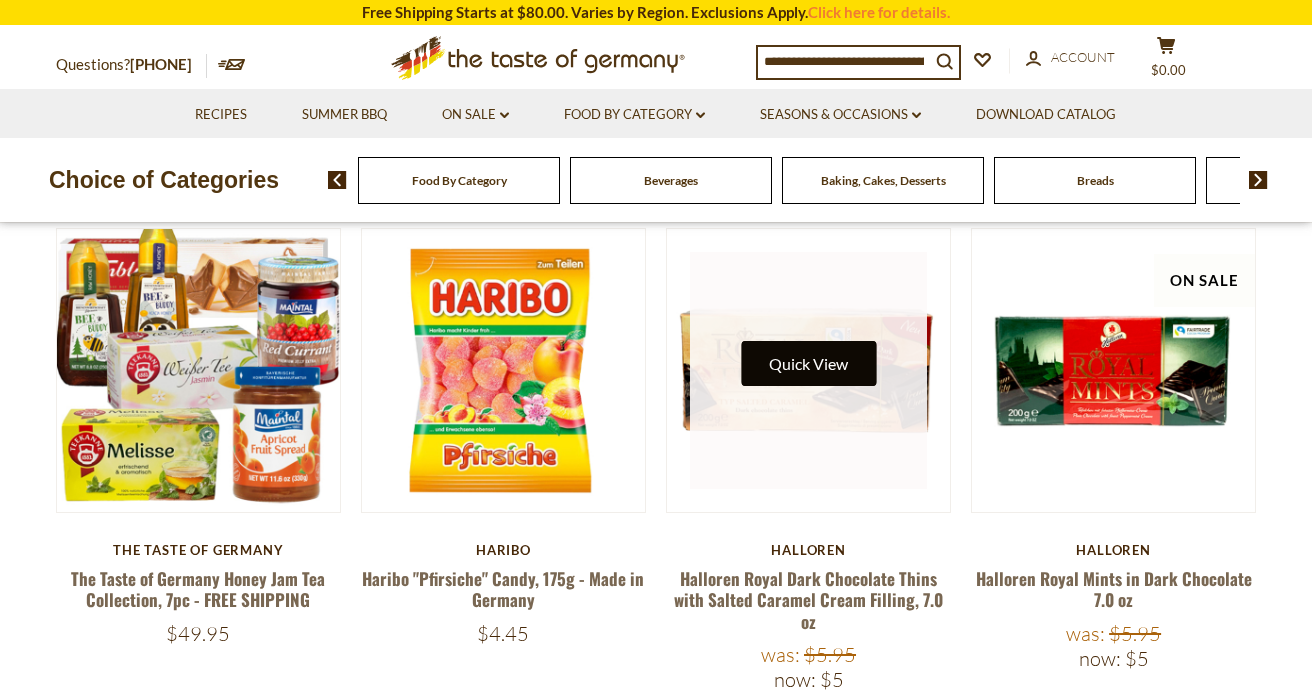 scroll, scrollTop: 555, scrollLeft: 0, axis: vertical 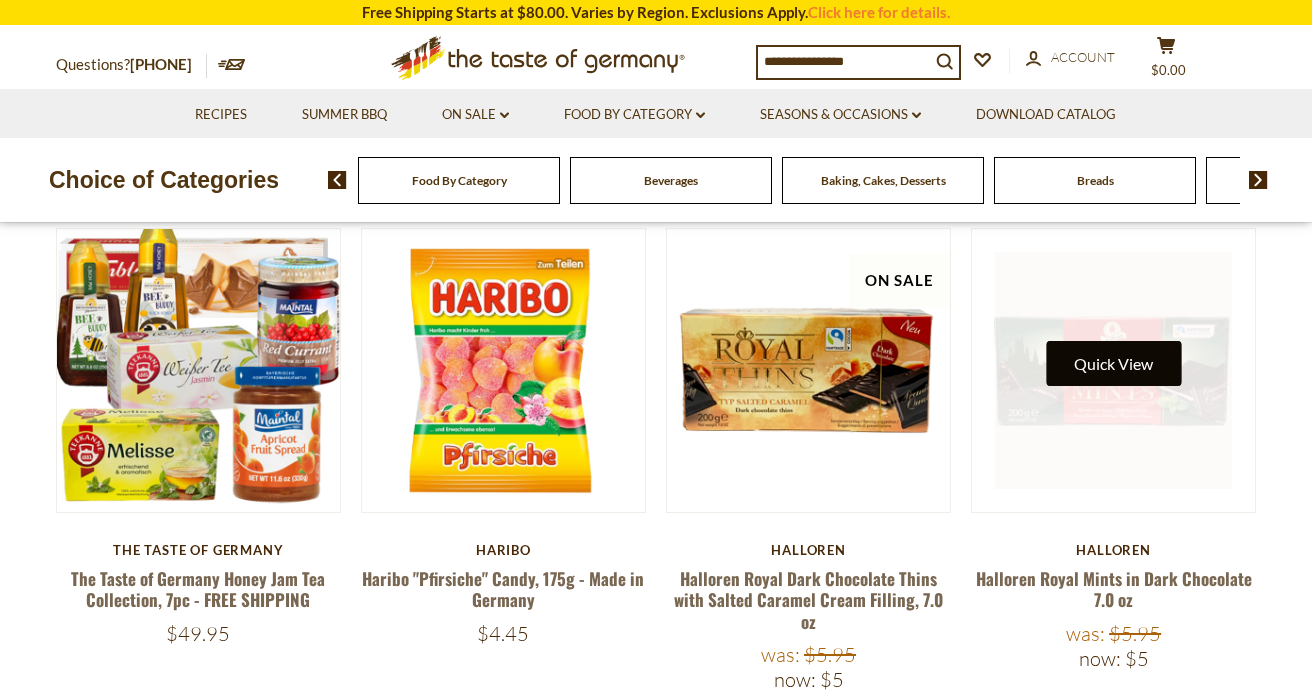 click on "Quick View" at bounding box center (1113, 363) 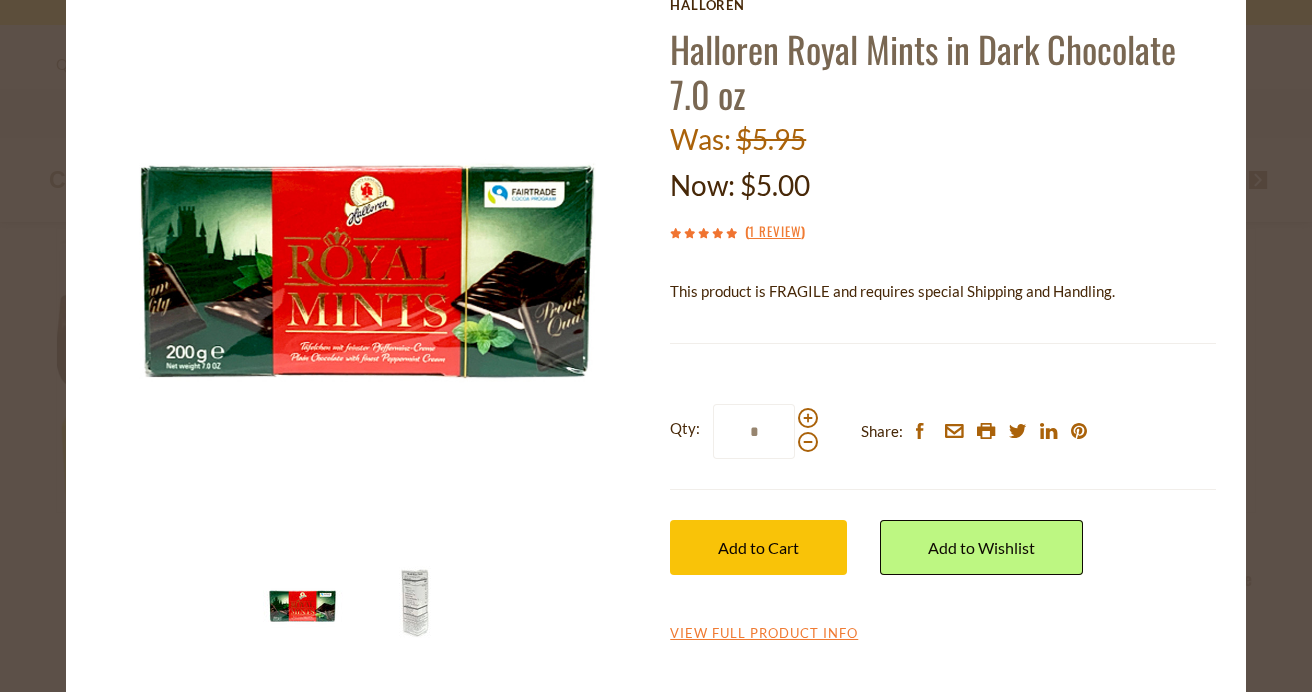 scroll, scrollTop: 99, scrollLeft: 0, axis: vertical 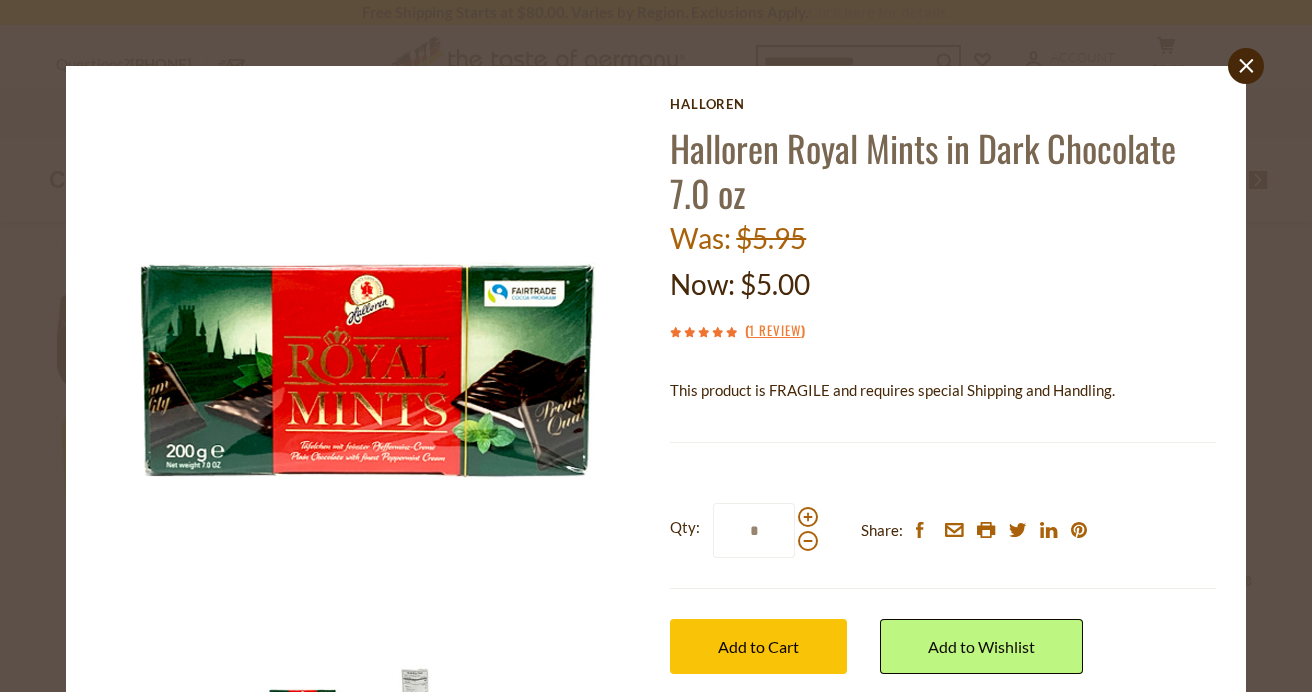 click on "close
Halloren
Halloren Royal Mints in Dark Chocolate 7.0 oz
Was:
$5.95
Now:
$5.00
(  1 Review  )
This product is FRAGILE and requires special Shipping and Handling.
P lease read our
Read More" at bounding box center (656, 346) 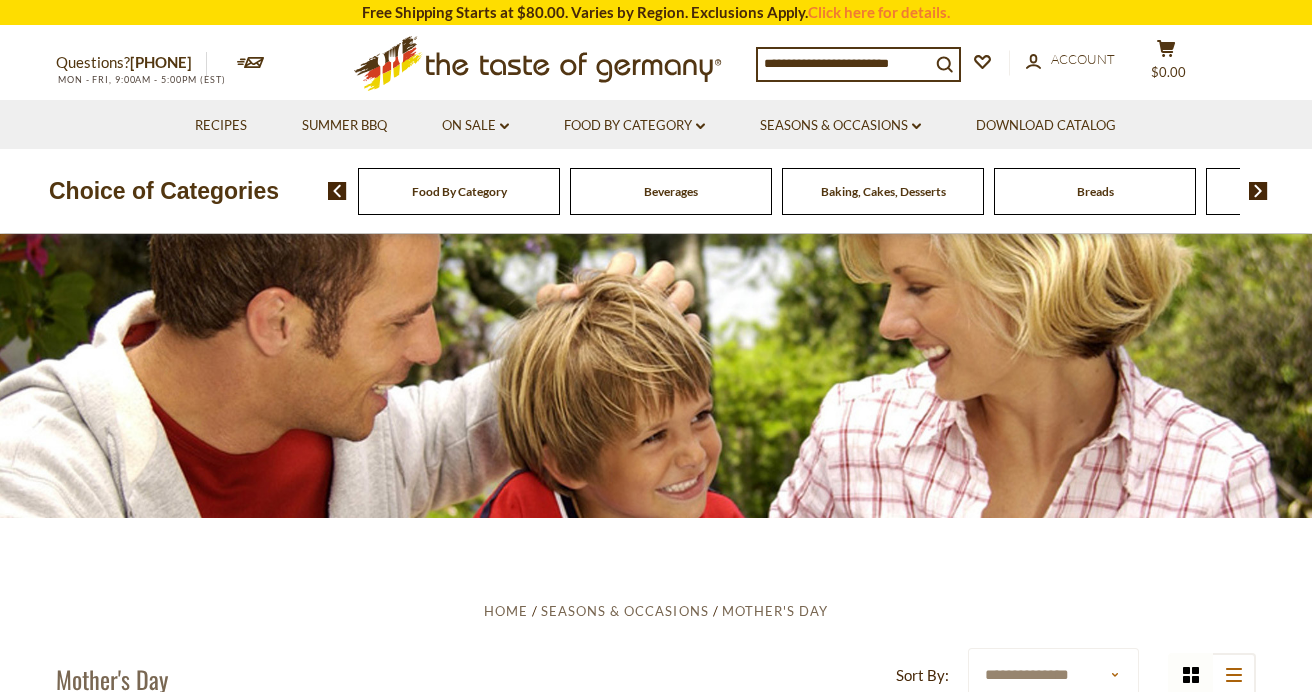 scroll, scrollTop: 55, scrollLeft: 0, axis: vertical 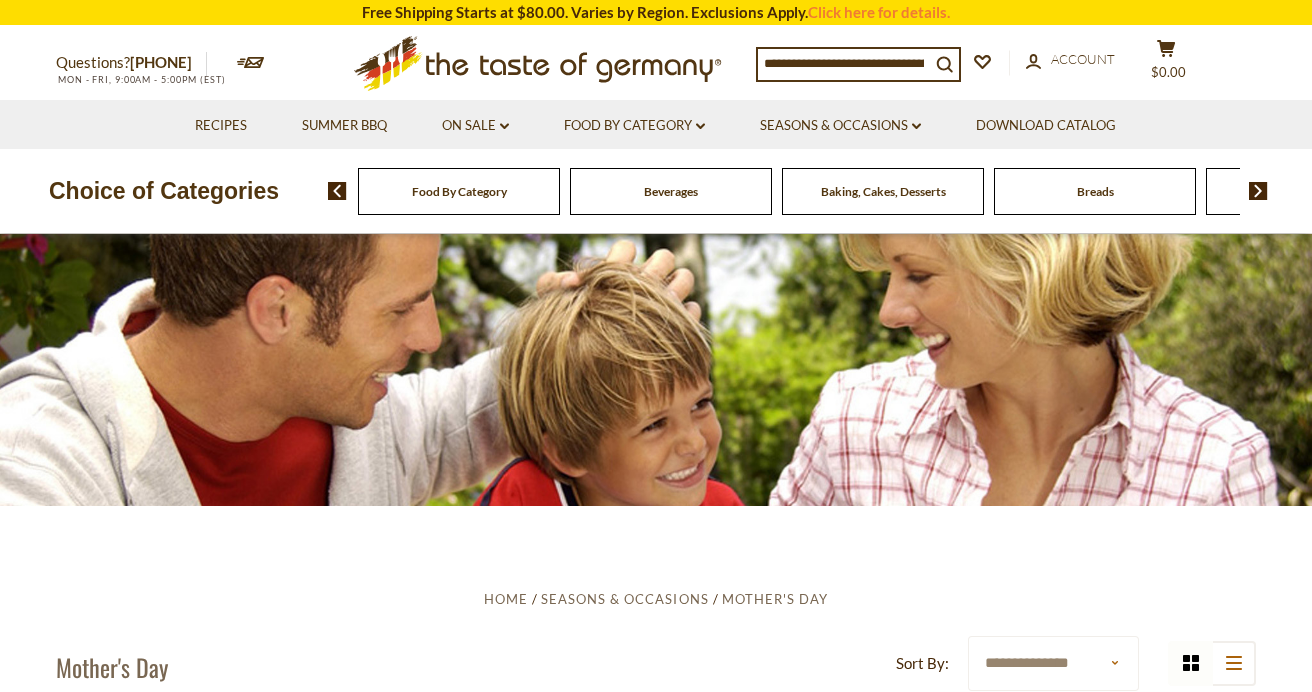 click on "Breads" at bounding box center (459, 191) 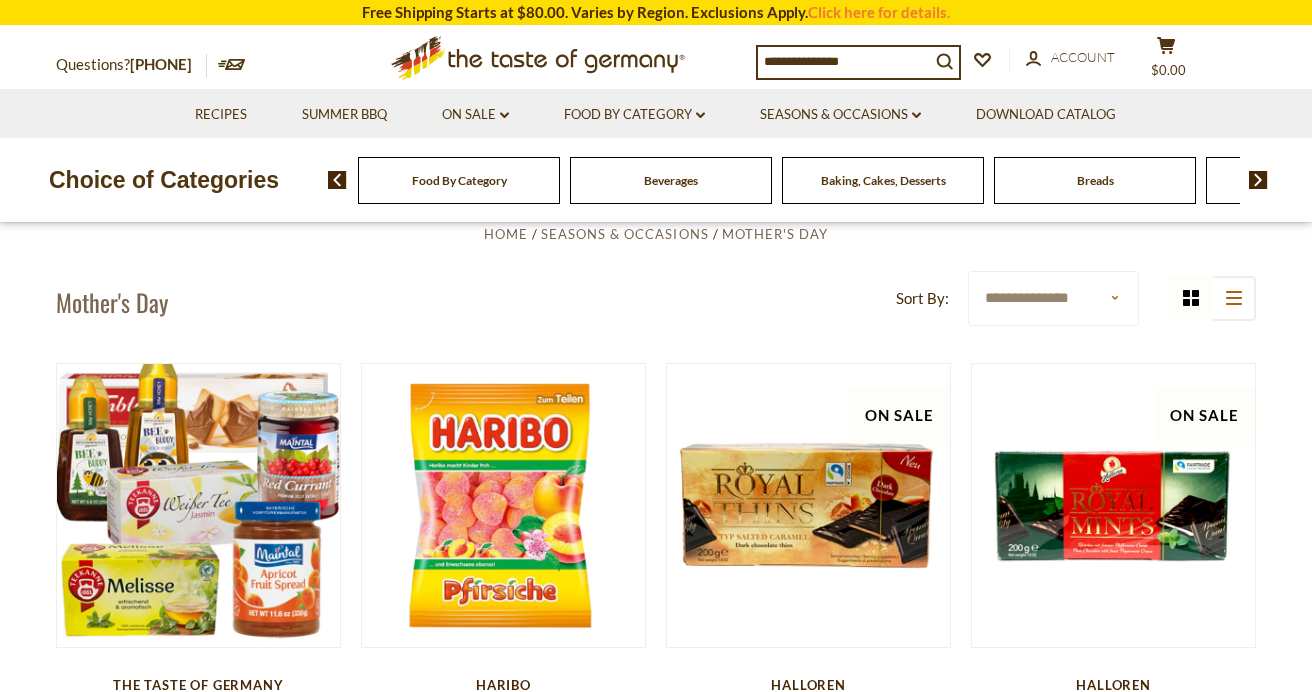 scroll, scrollTop: 424, scrollLeft: 0, axis: vertical 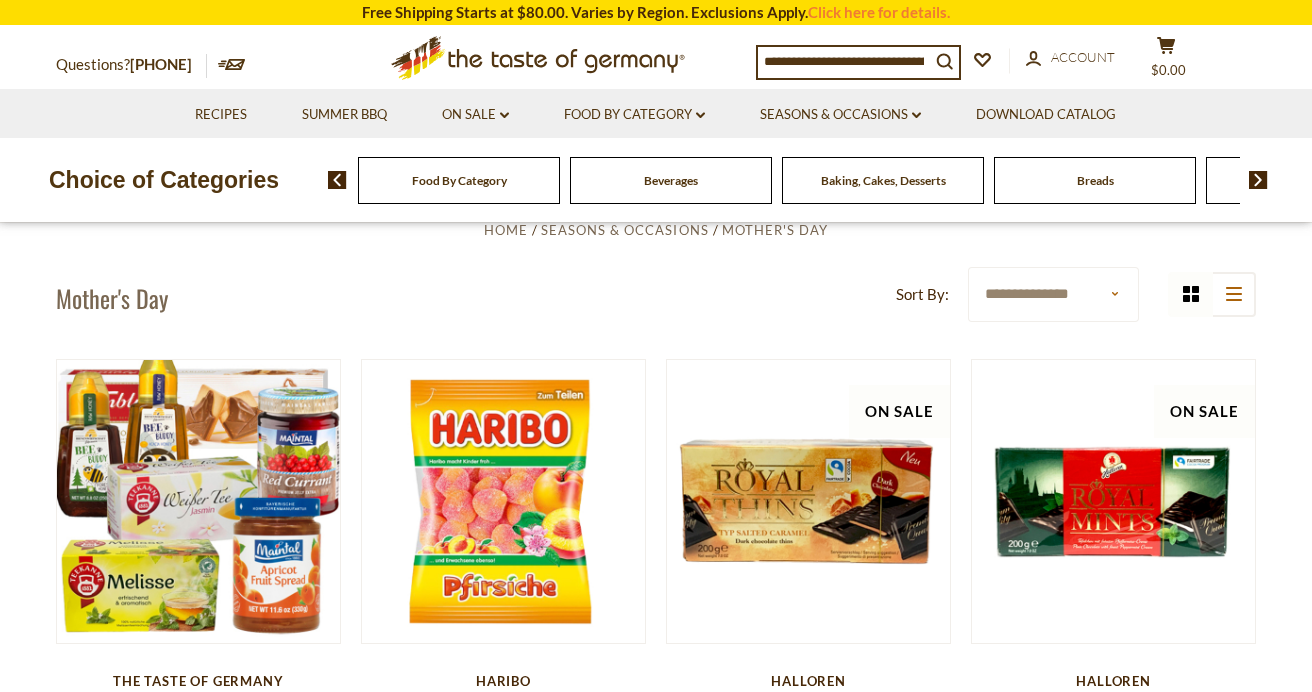 click on "Breads" at bounding box center [1095, 180] 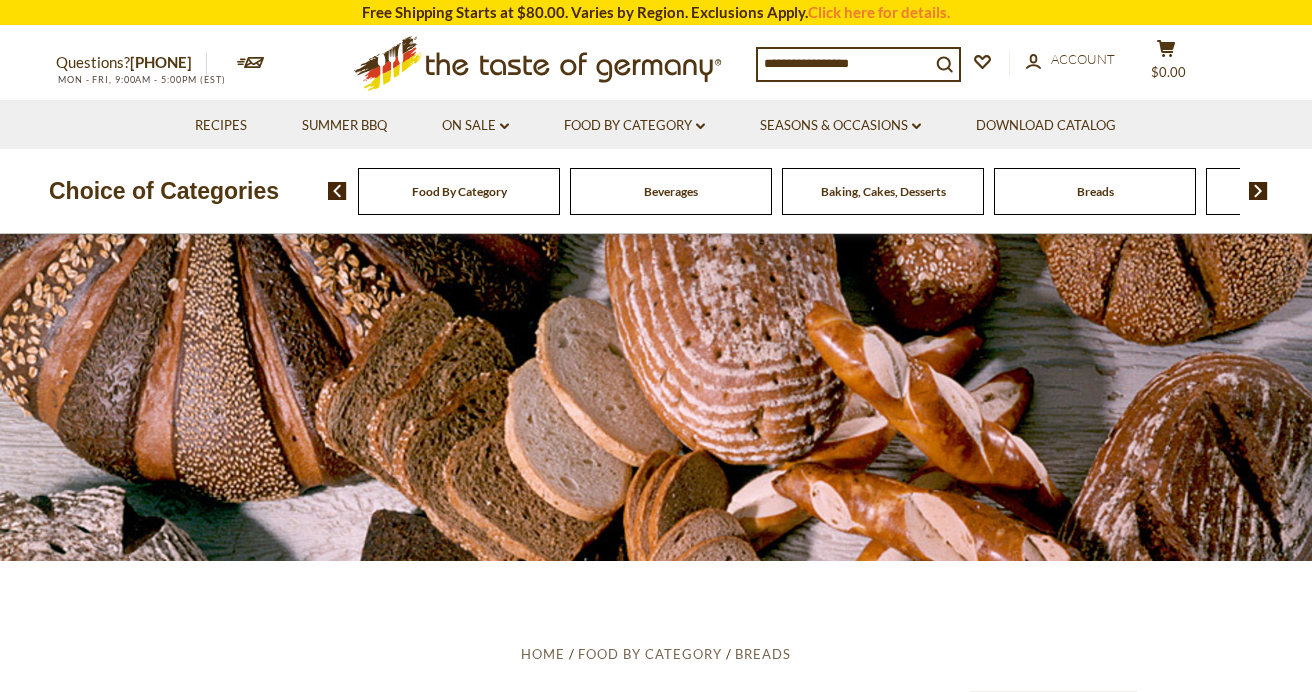 scroll, scrollTop: 0, scrollLeft: 0, axis: both 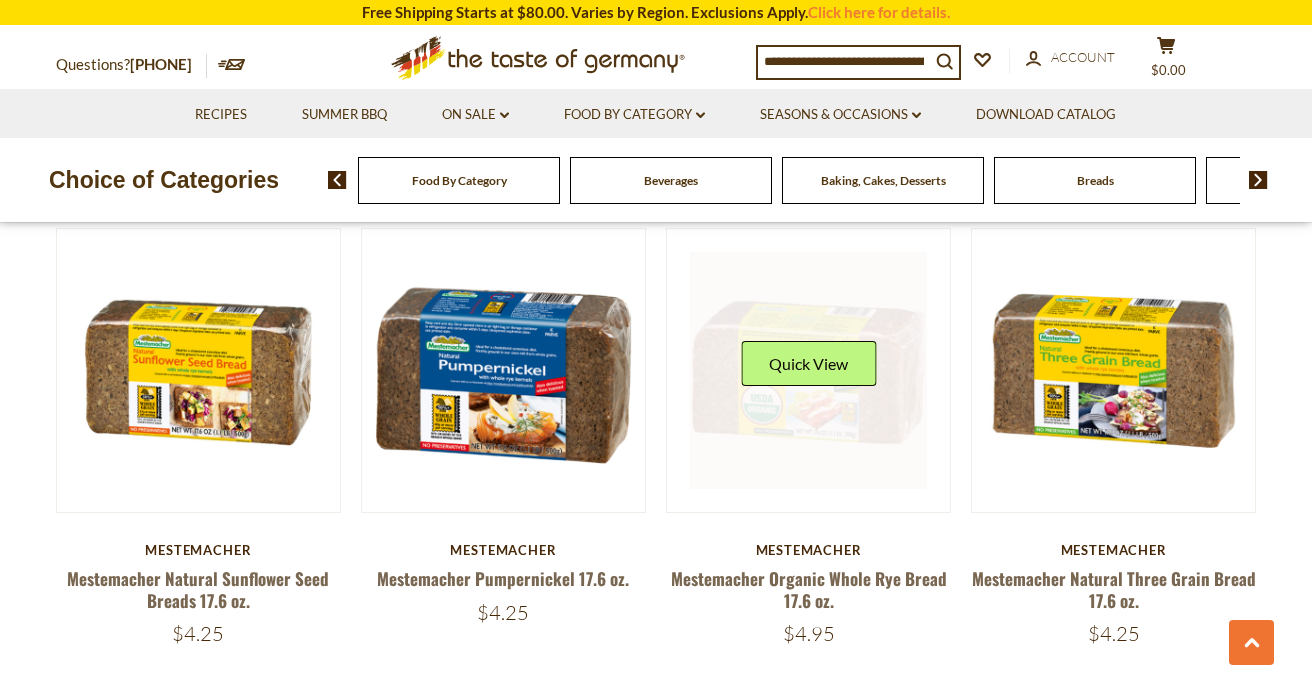 click at bounding box center (809, 371) 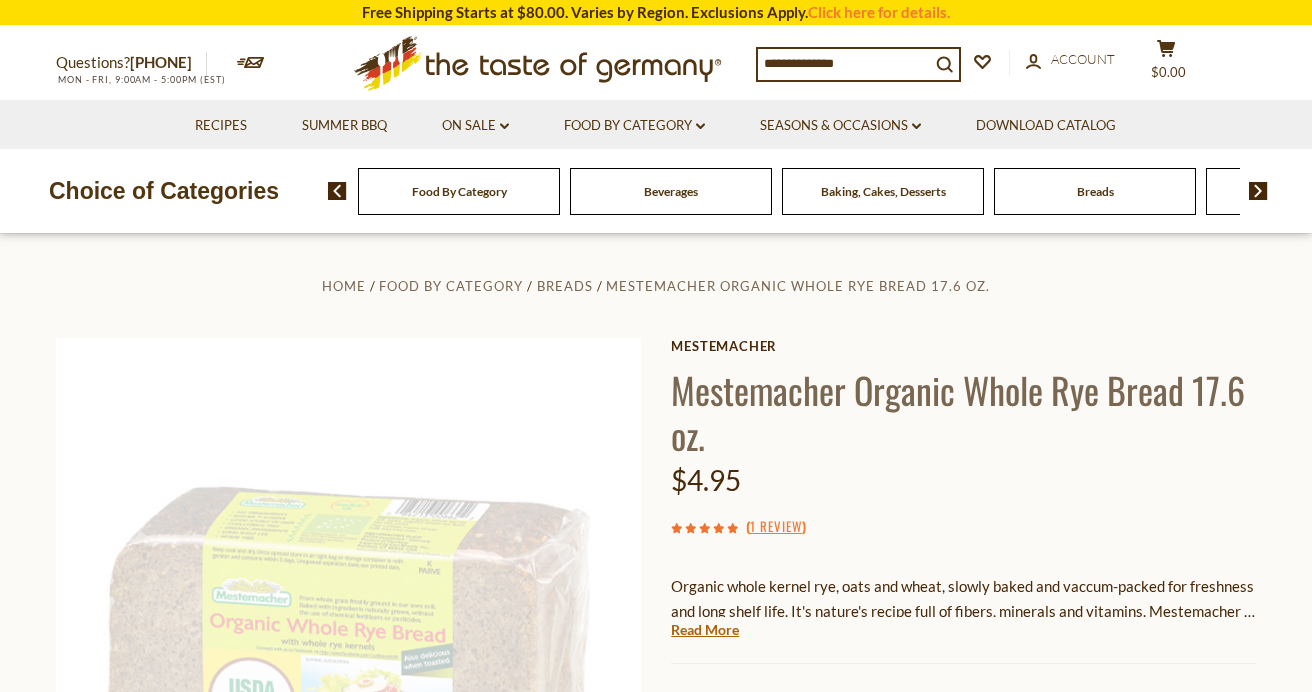 scroll, scrollTop: 0, scrollLeft: 0, axis: both 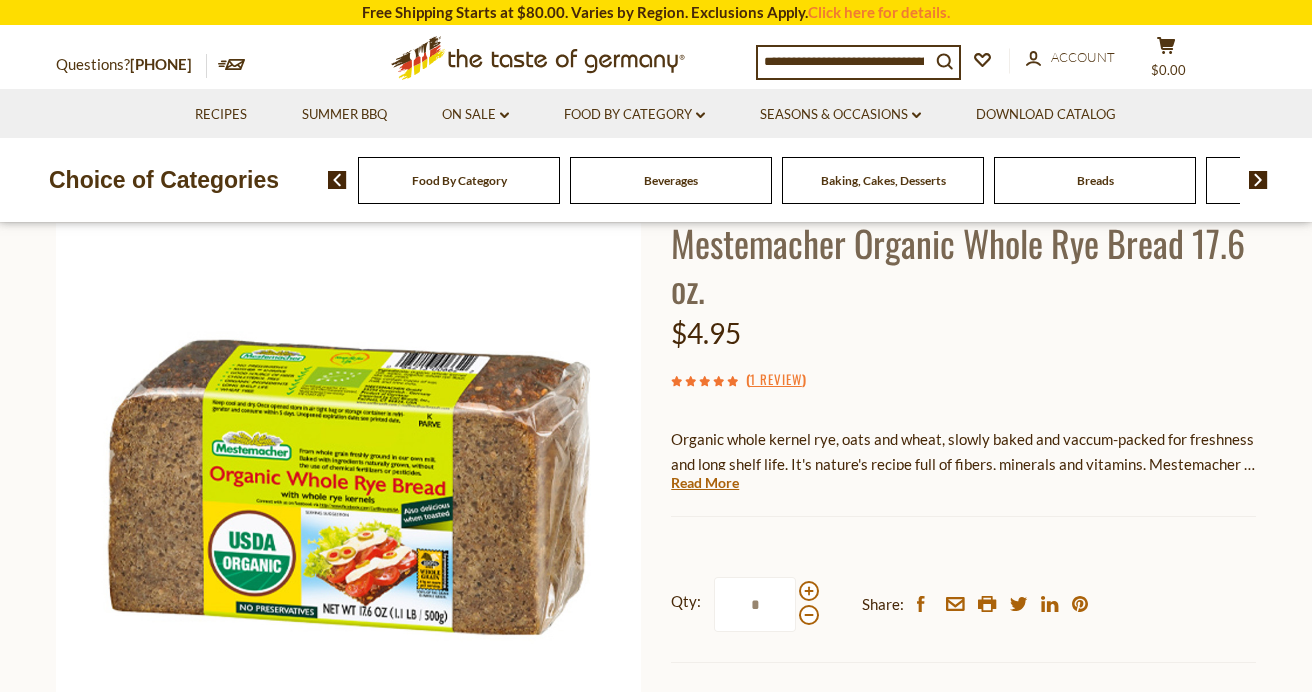 click at bounding box center (1258, 180) 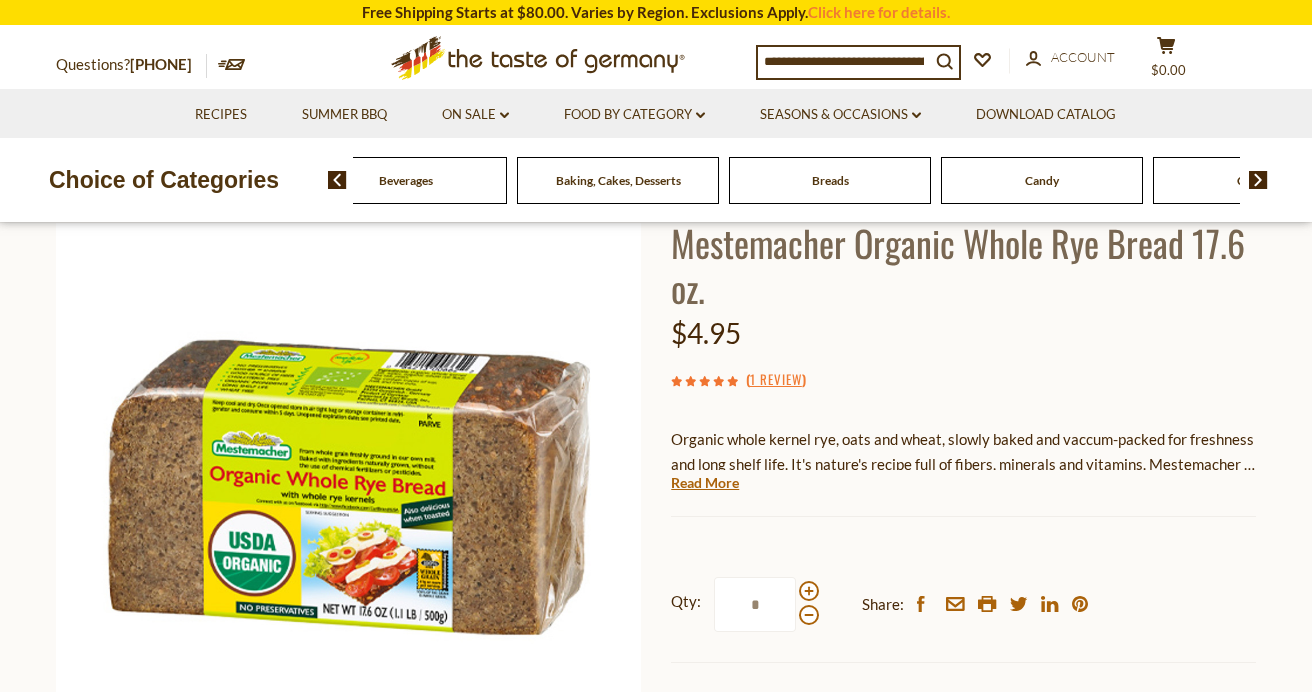 click on ".st0{fill:#EDD300;}
.st1{fill:#D33E21;}" 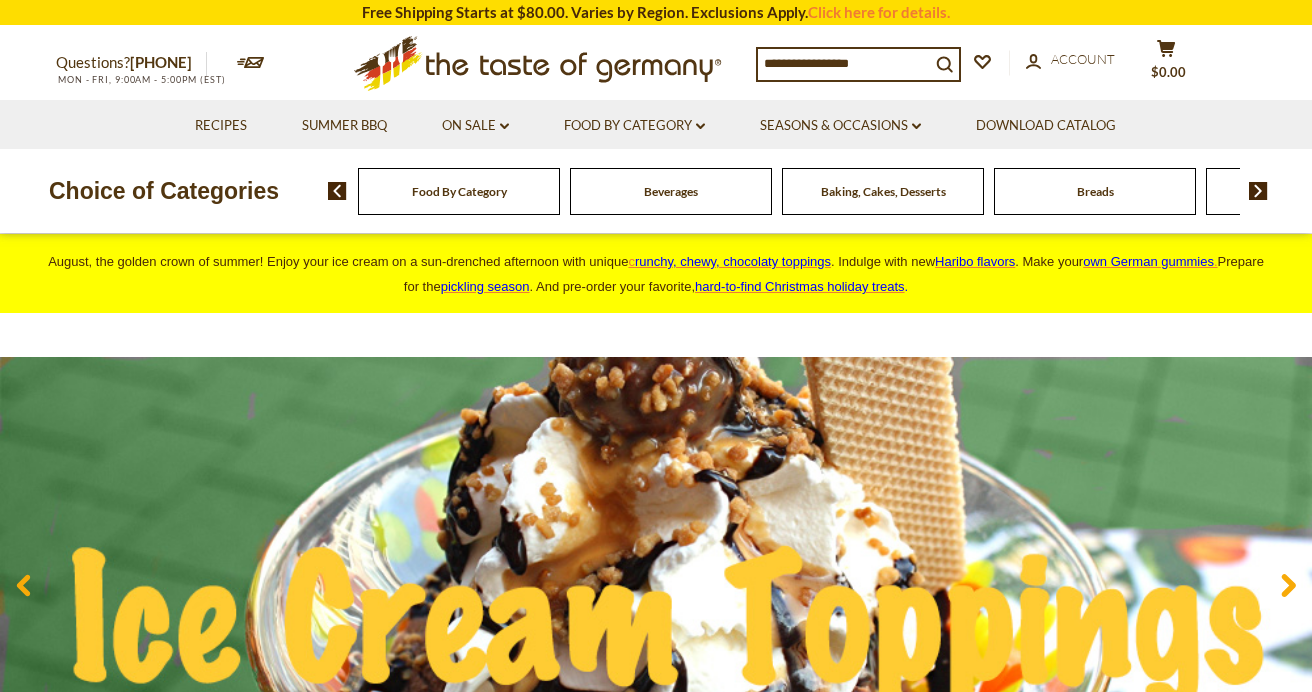 scroll, scrollTop: 0, scrollLeft: 0, axis: both 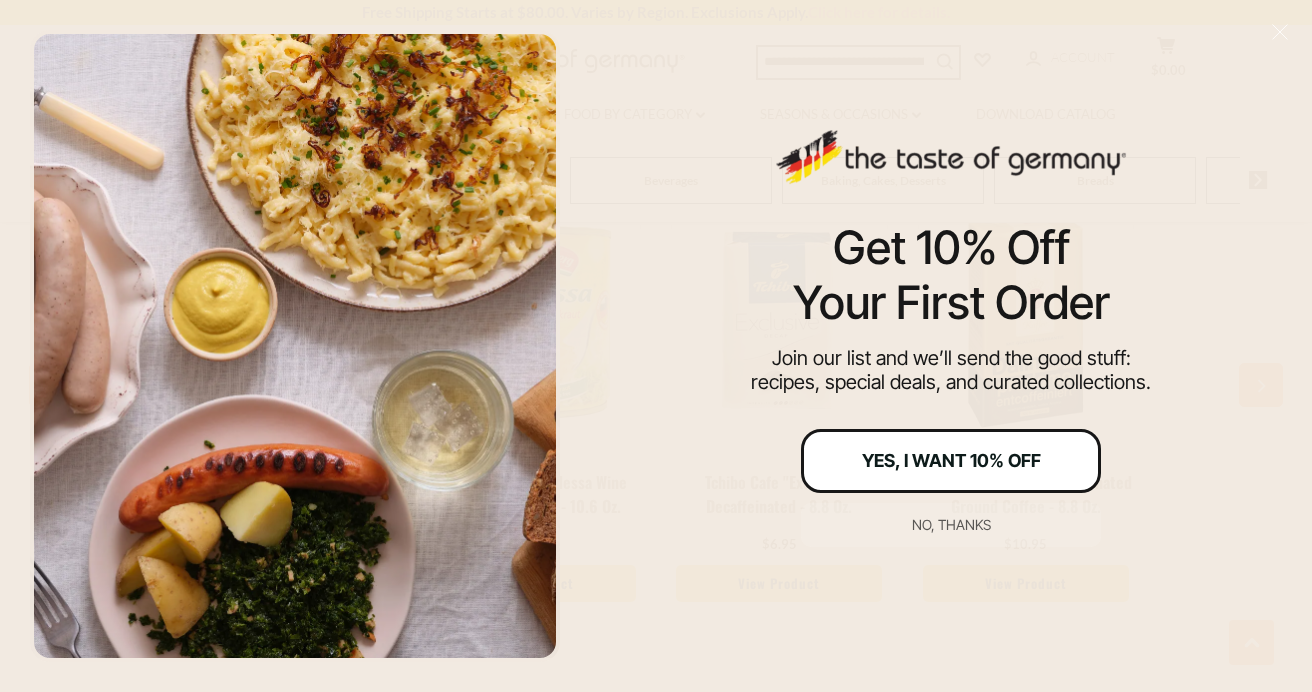 click on "Yes, I Want 10% Off" at bounding box center [951, 461] 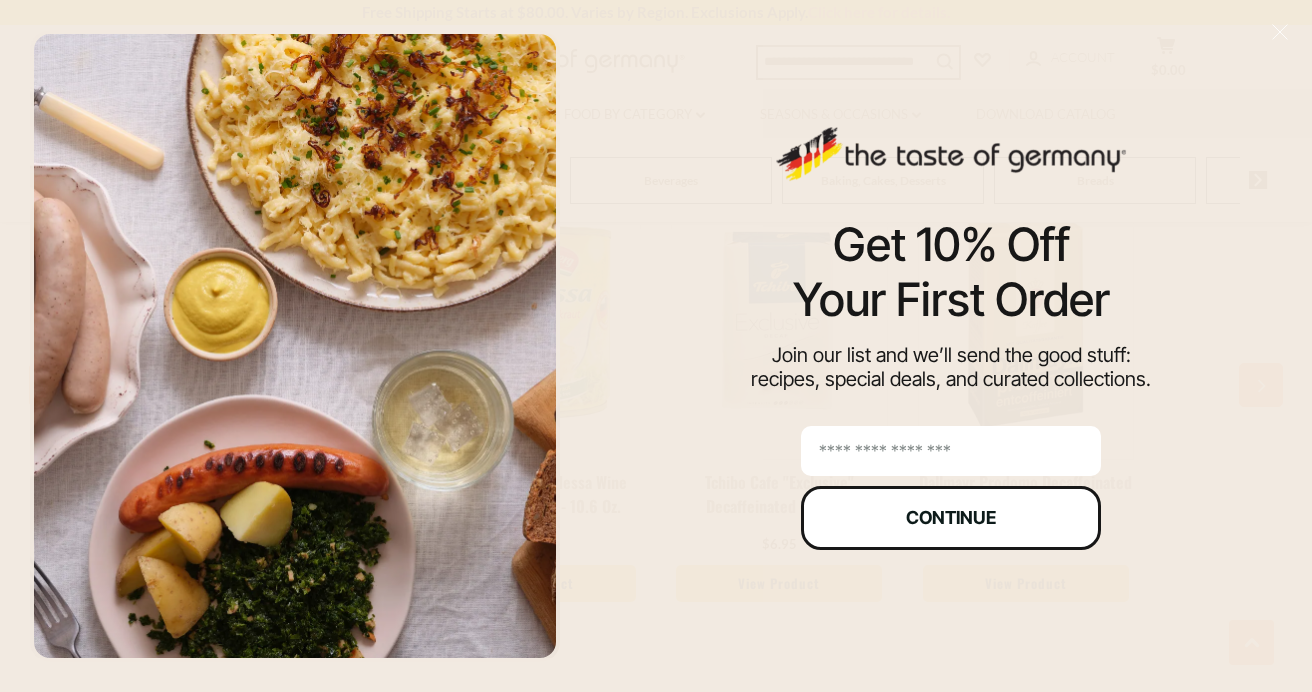 click on "Continue" at bounding box center (951, 518) 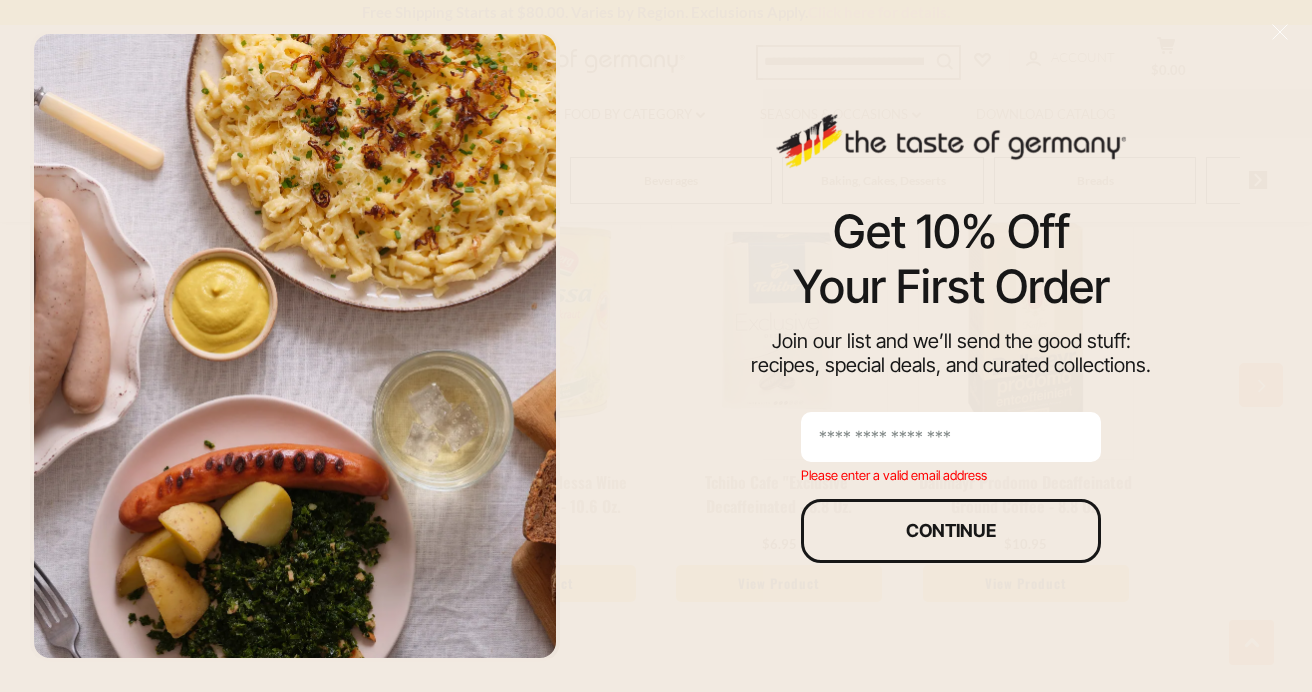 scroll, scrollTop: 2209, scrollLeft: 0, axis: vertical 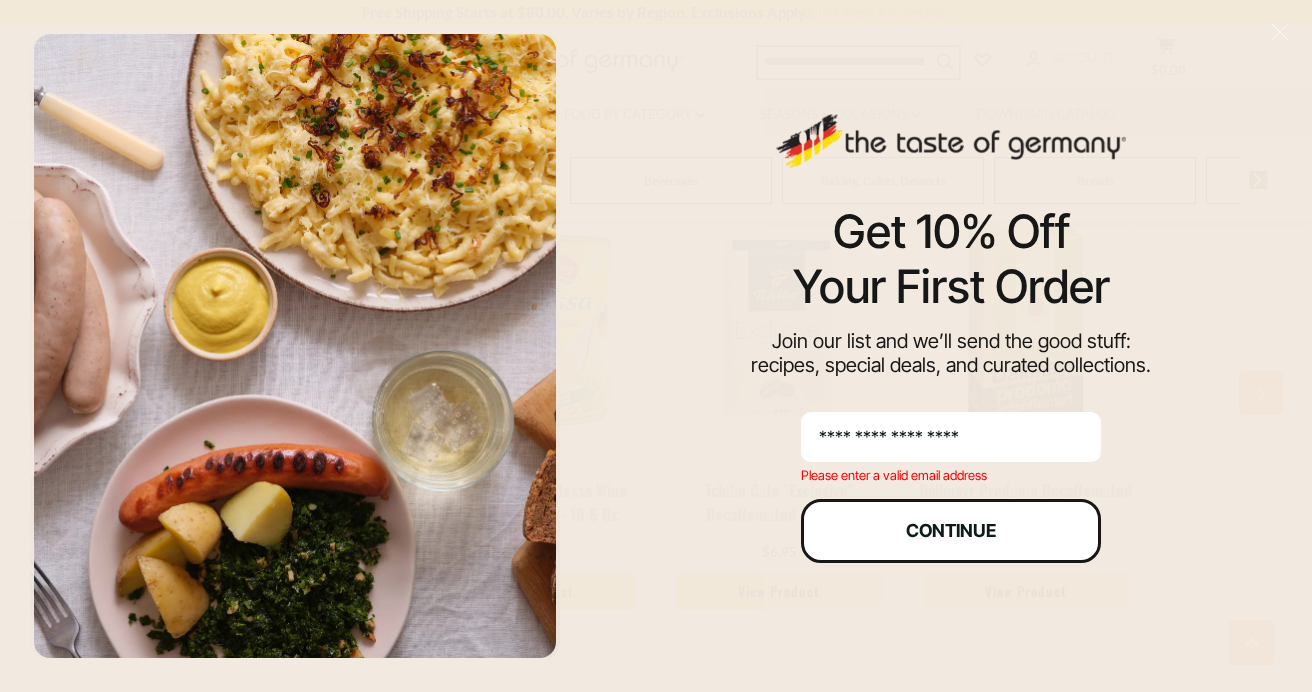 type on "**********" 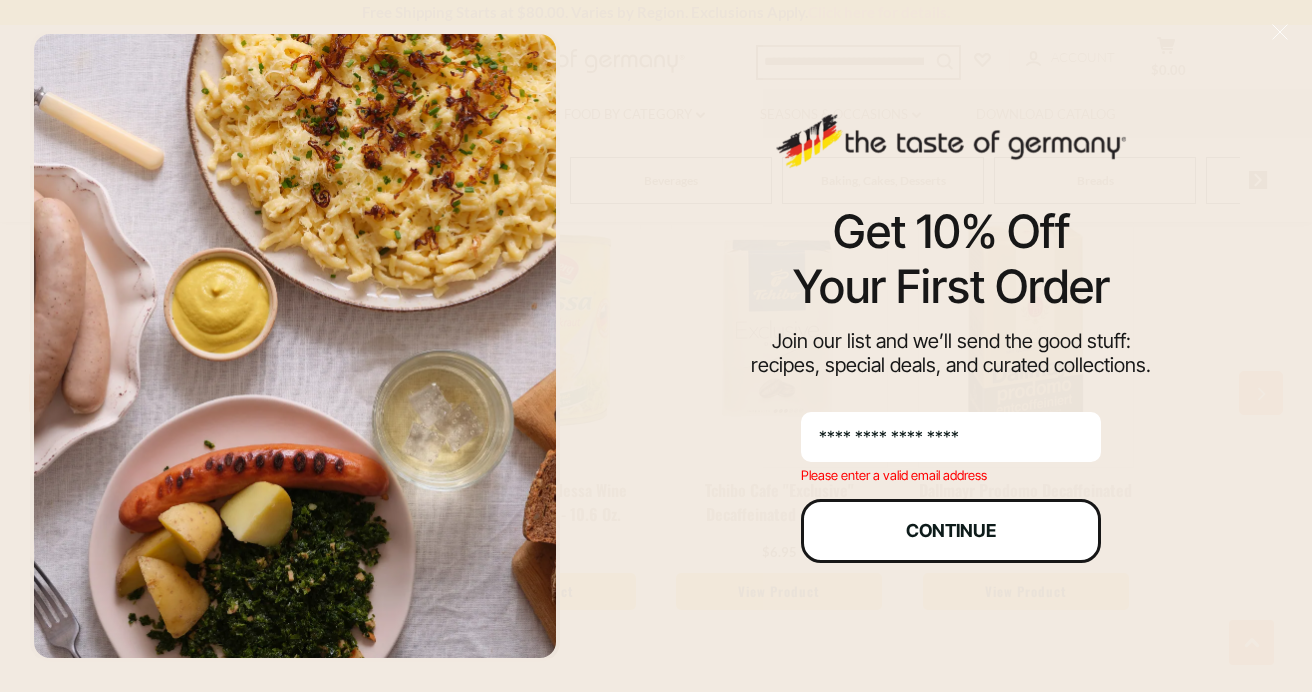 click on "Continue" at bounding box center [951, 531] 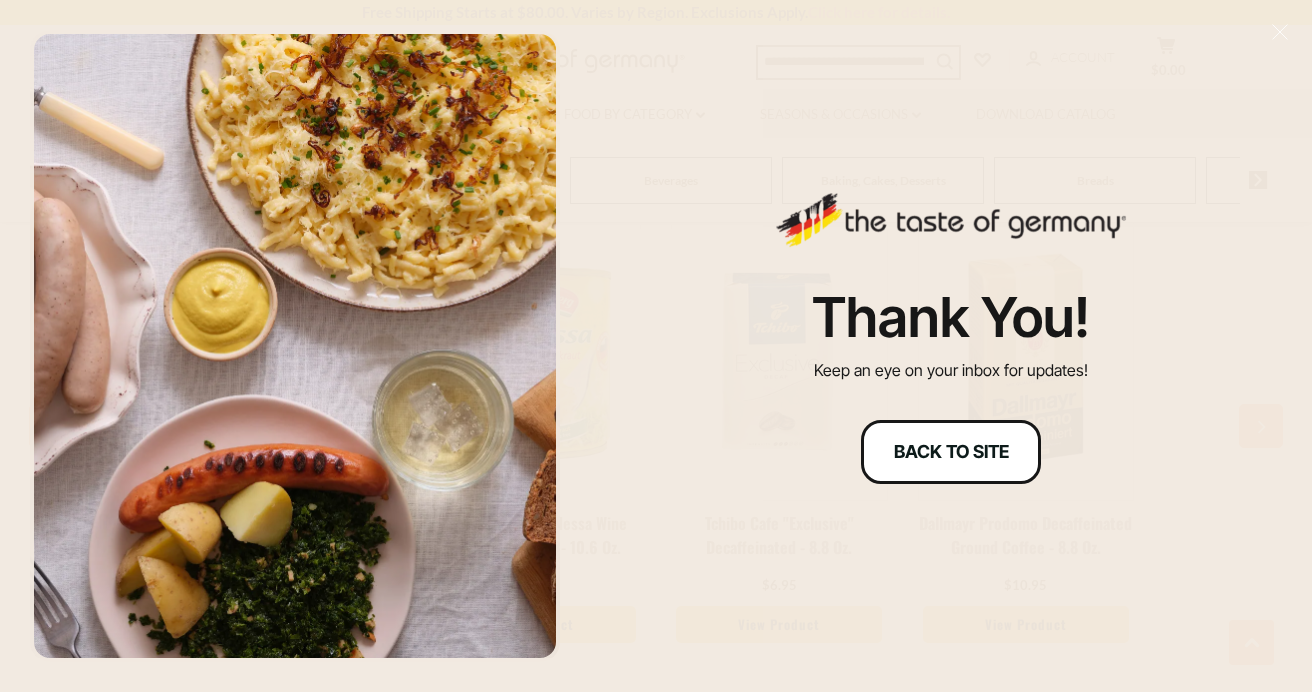click on "Back to site" at bounding box center (951, 452) 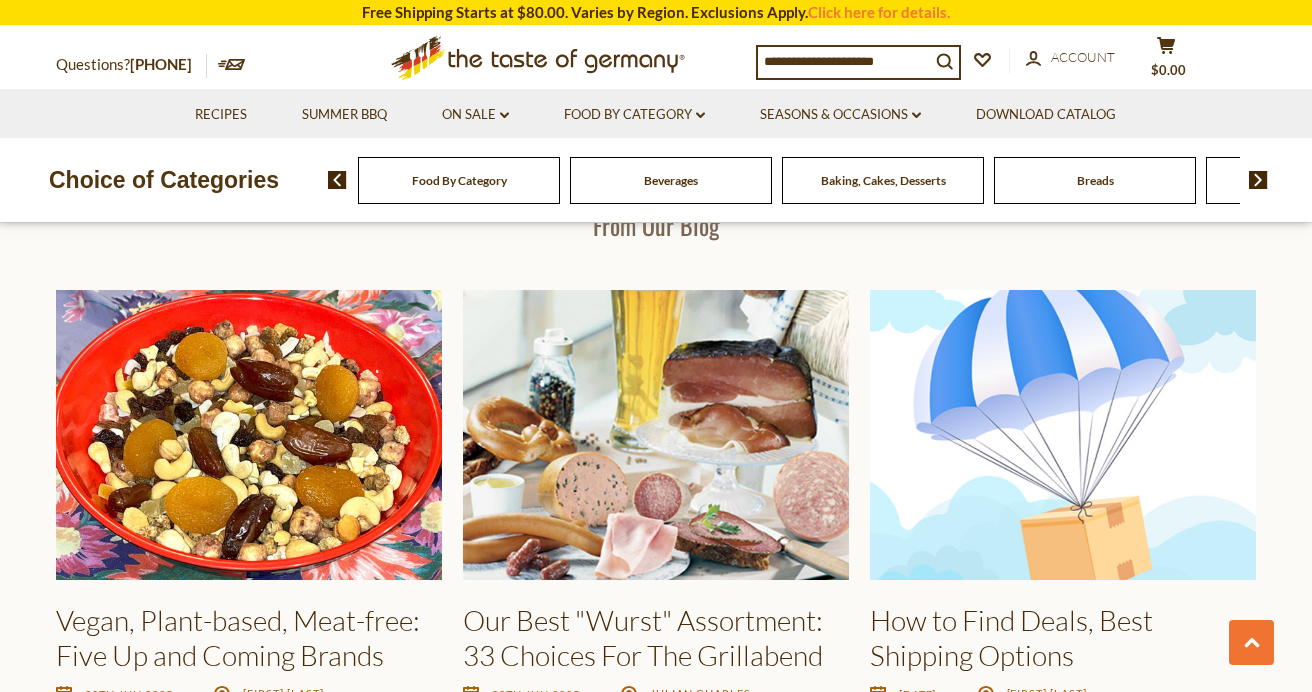 scroll, scrollTop: 2791, scrollLeft: 0, axis: vertical 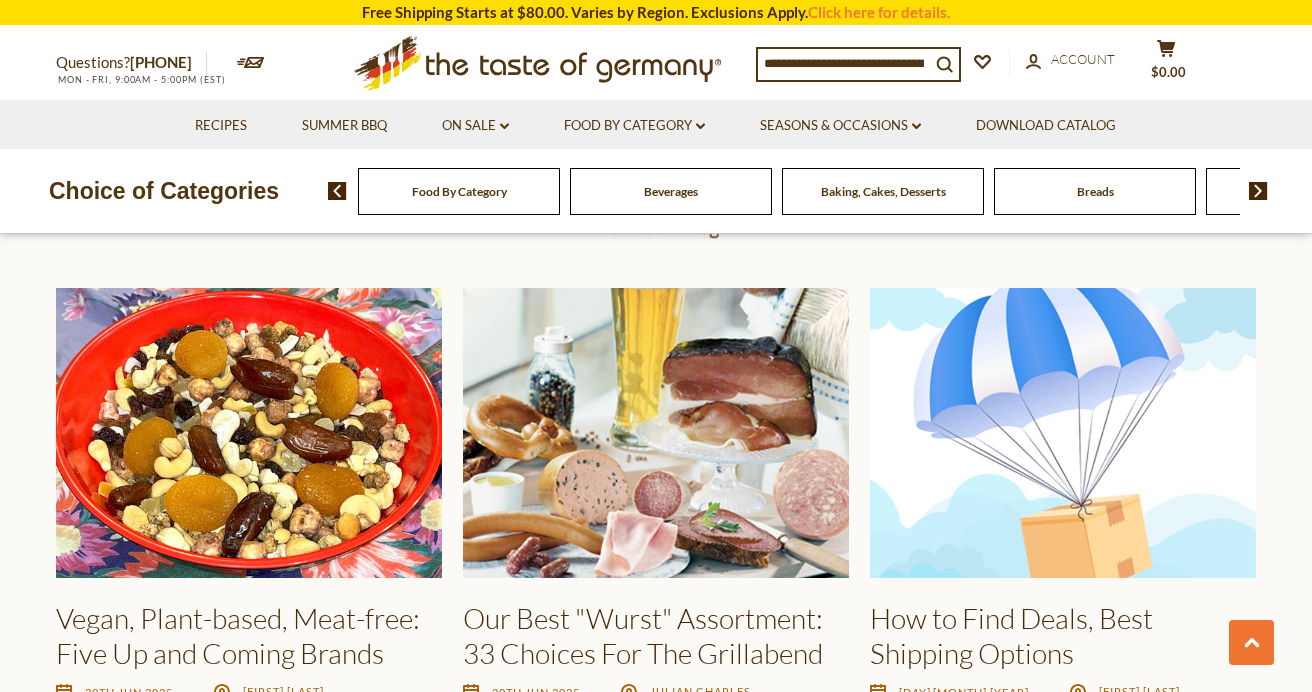click at bounding box center (656, 433) 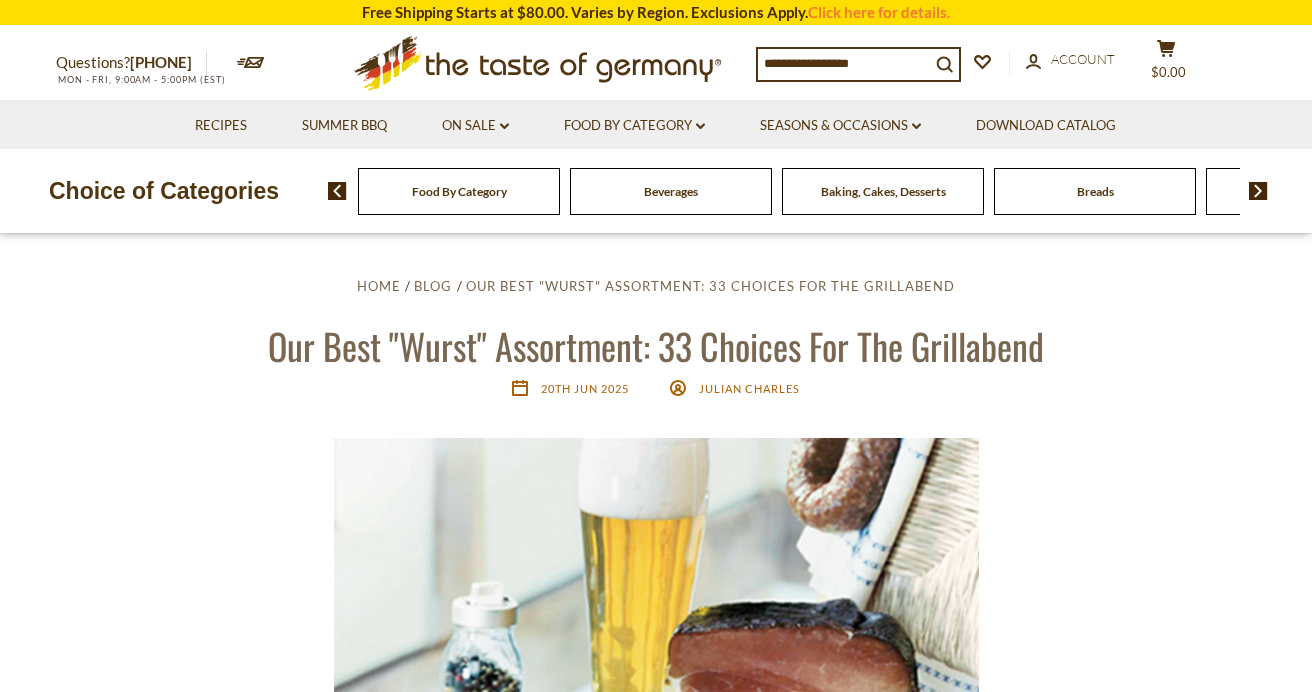 scroll, scrollTop: 0, scrollLeft: 0, axis: both 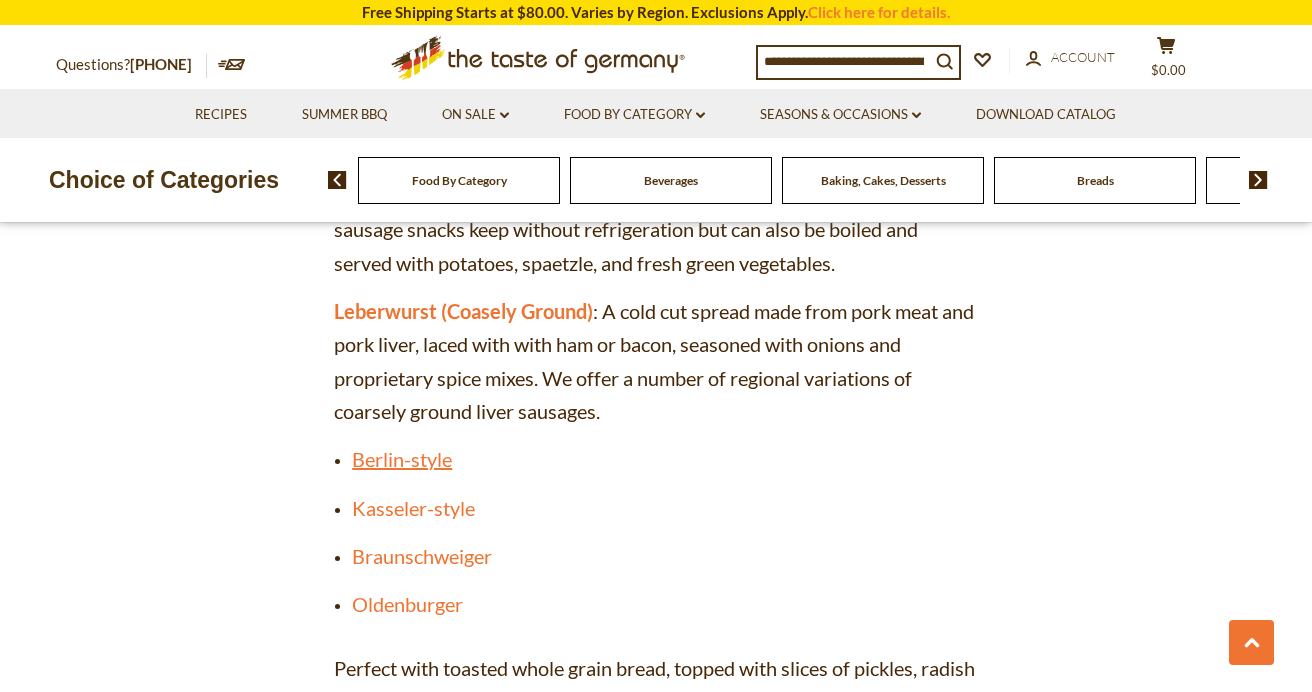click on "Berlin-style" at bounding box center (402, 459) 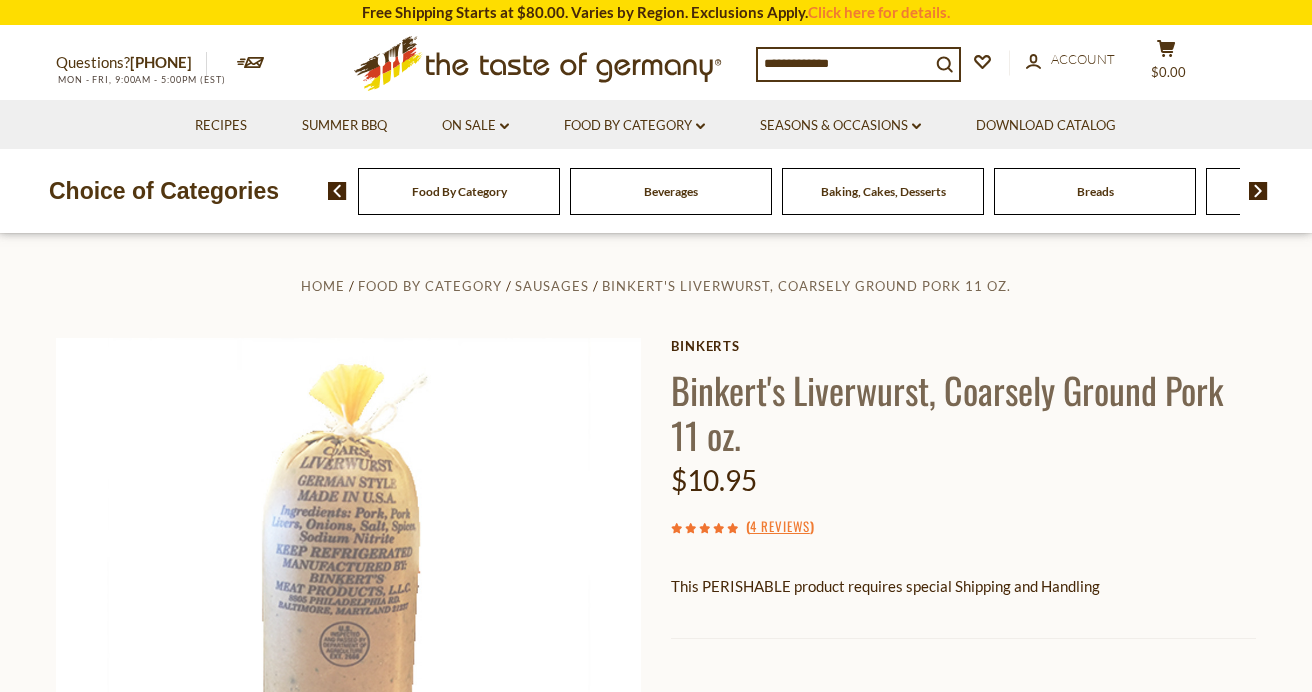 scroll, scrollTop: 0, scrollLeft: 0, axis: both 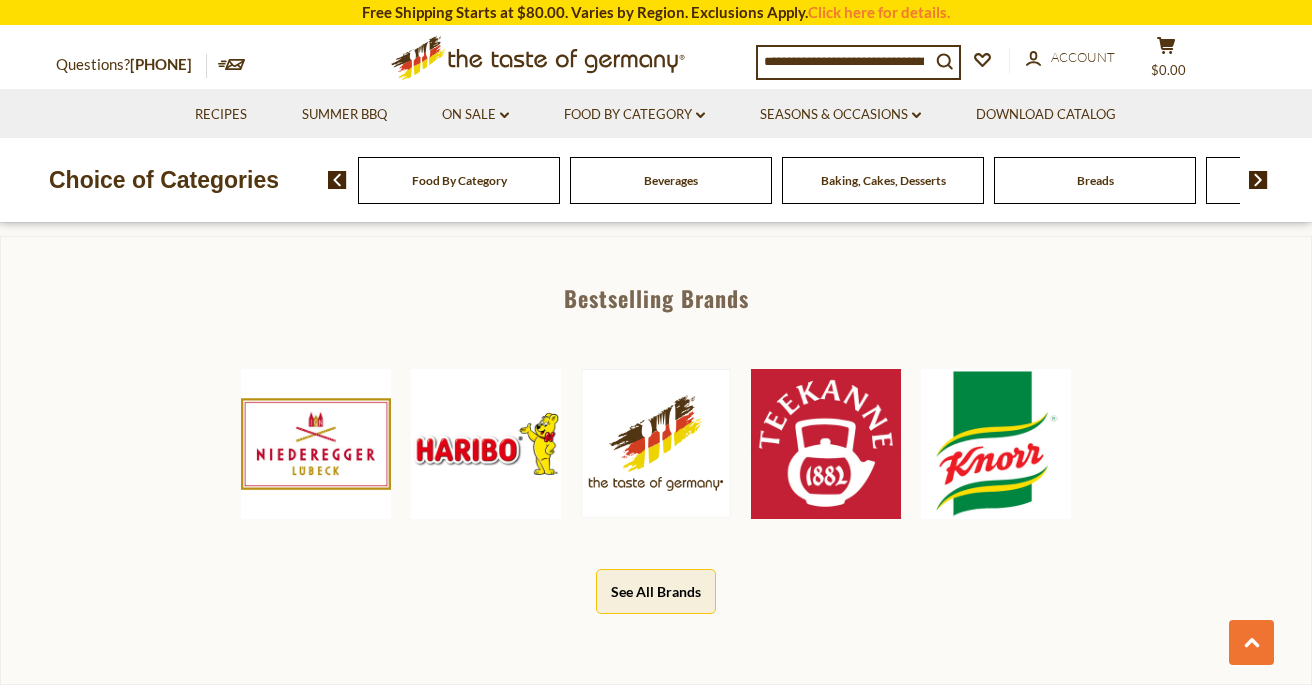 click at bounding box center [996, 444] 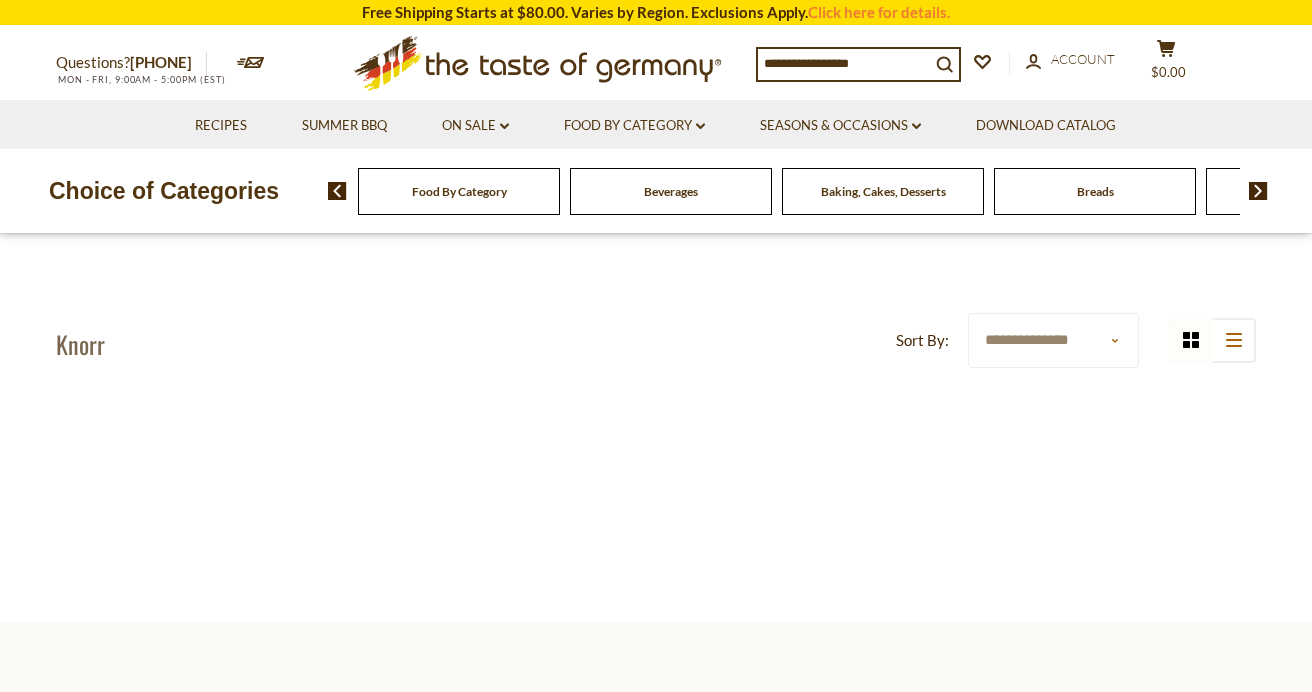 scroll, scrollTop: 0, scrollLeft: 0, axis: both 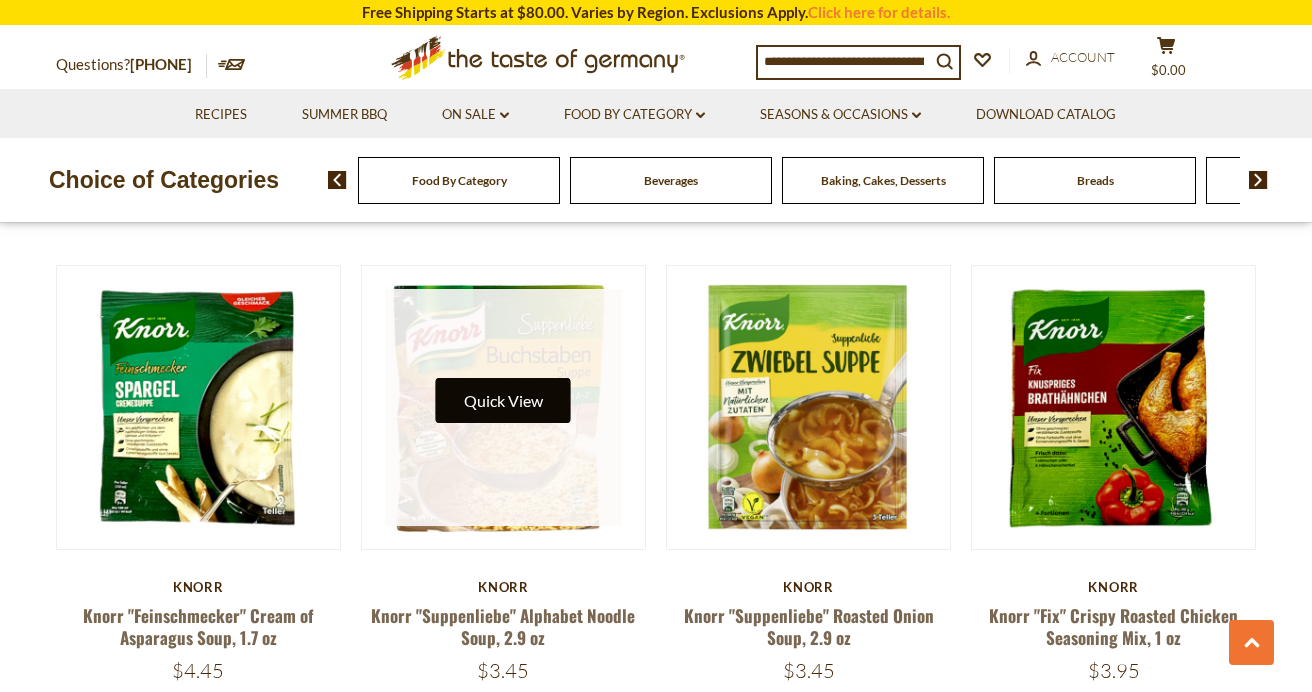 click on "Quick View" at bounding box center (503, 400) 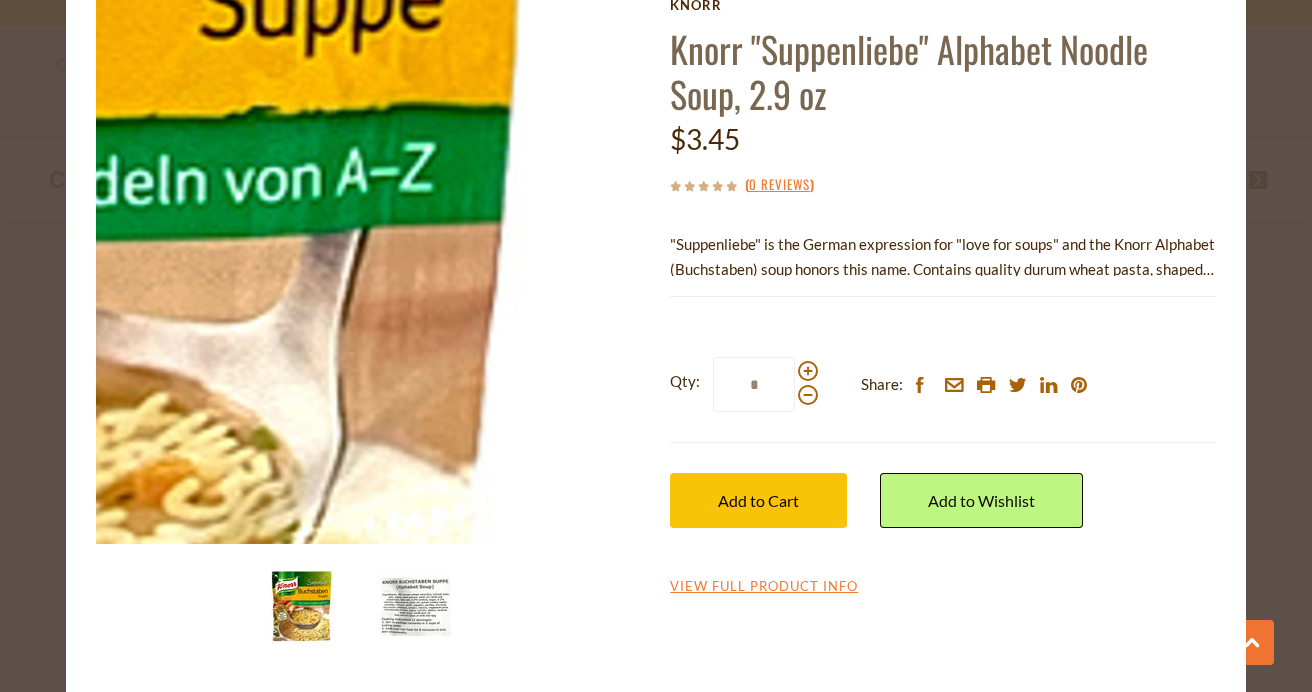 scroll, scrollTop: 99, scrollLeft: 0, axis: vertical 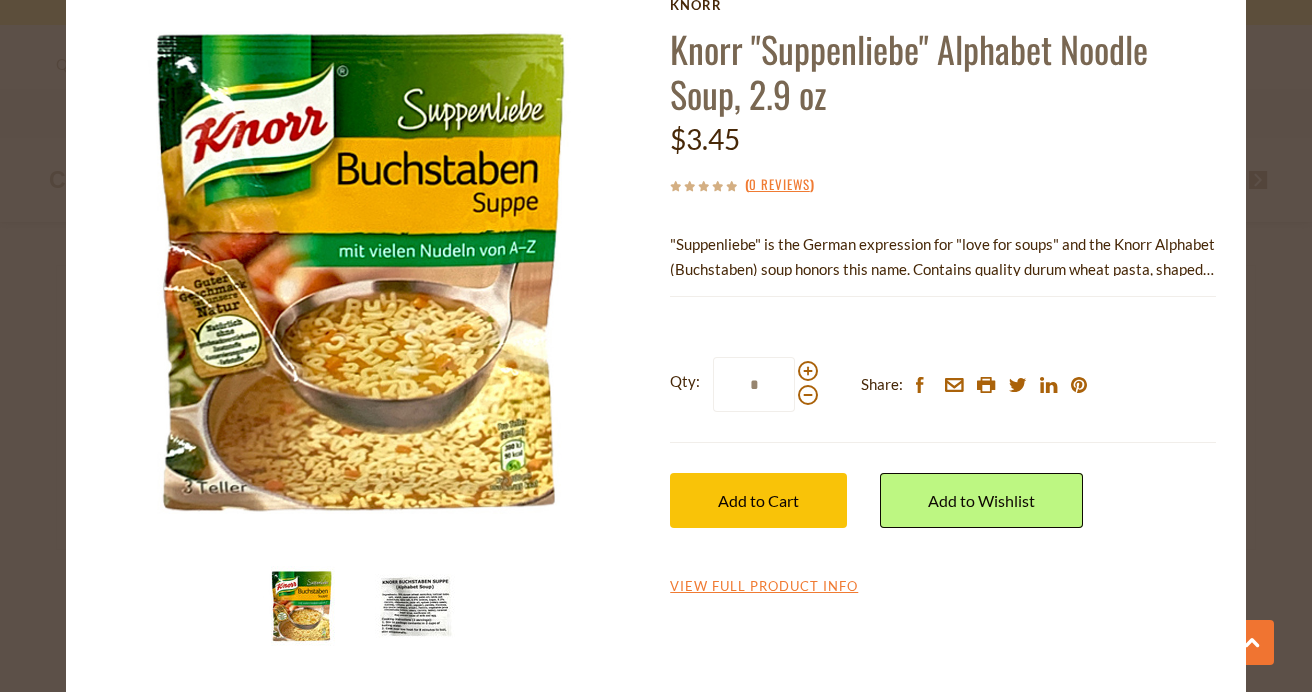 click at bounding box center (369, 321) 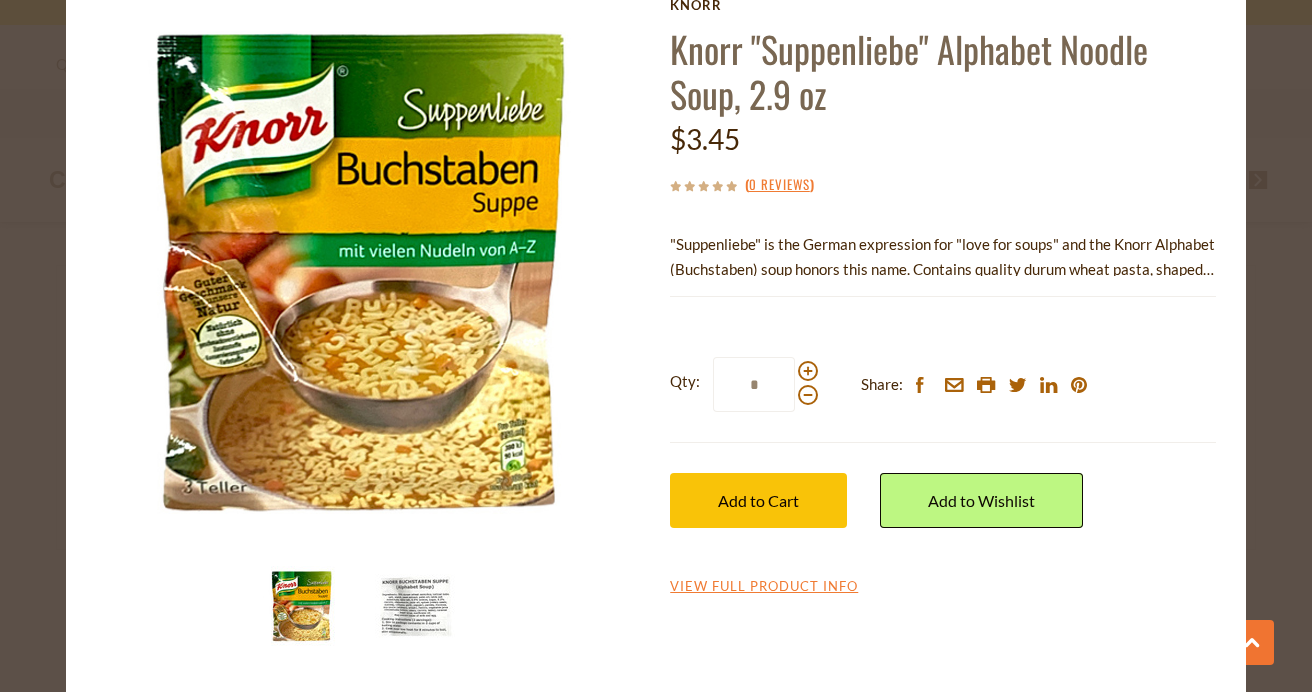 scroll, scrollTop: 95, scrollLeft: 0, axis: vertical 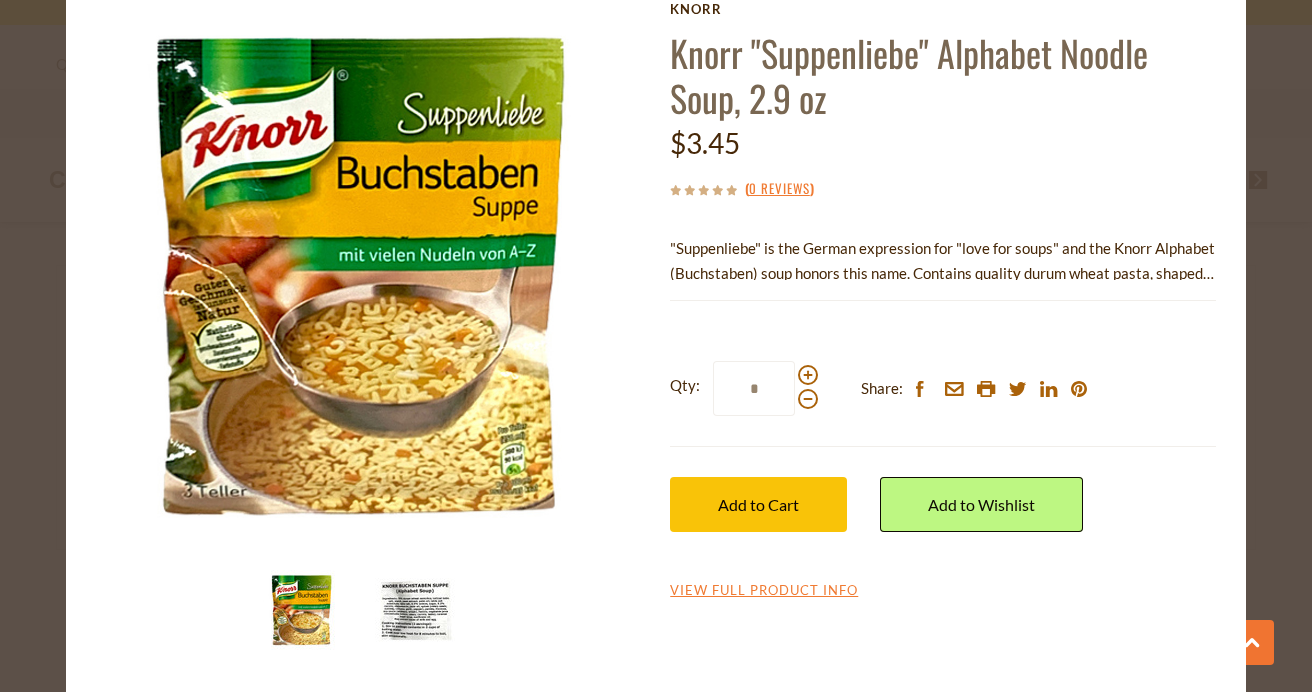 click at bounding box center [415, 610] 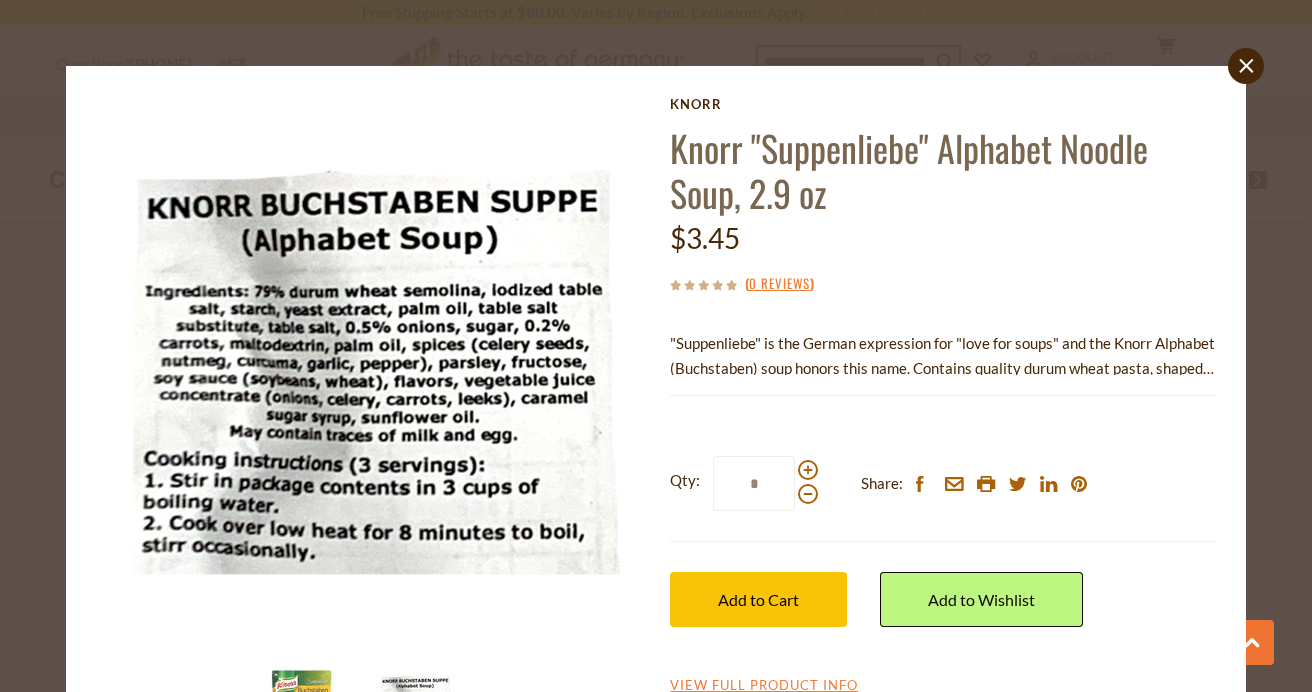 scroll, scrollTop: 0, scrollLeft: 0, axis: both 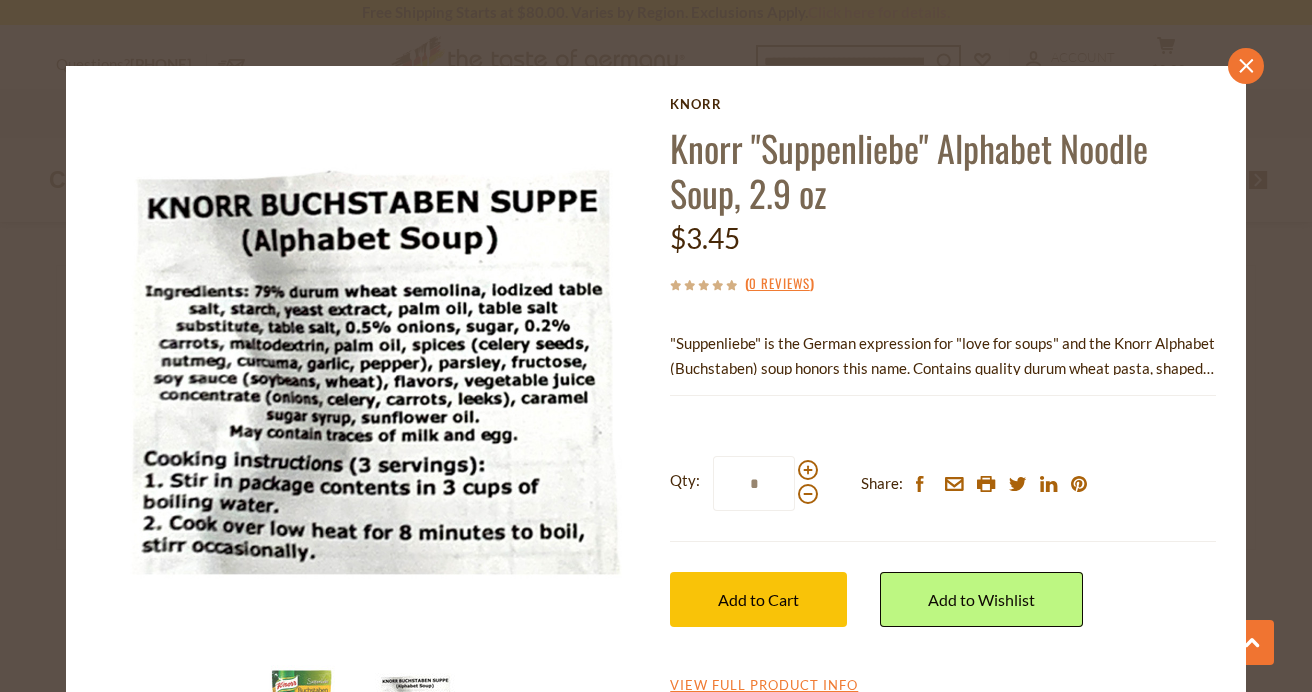 click 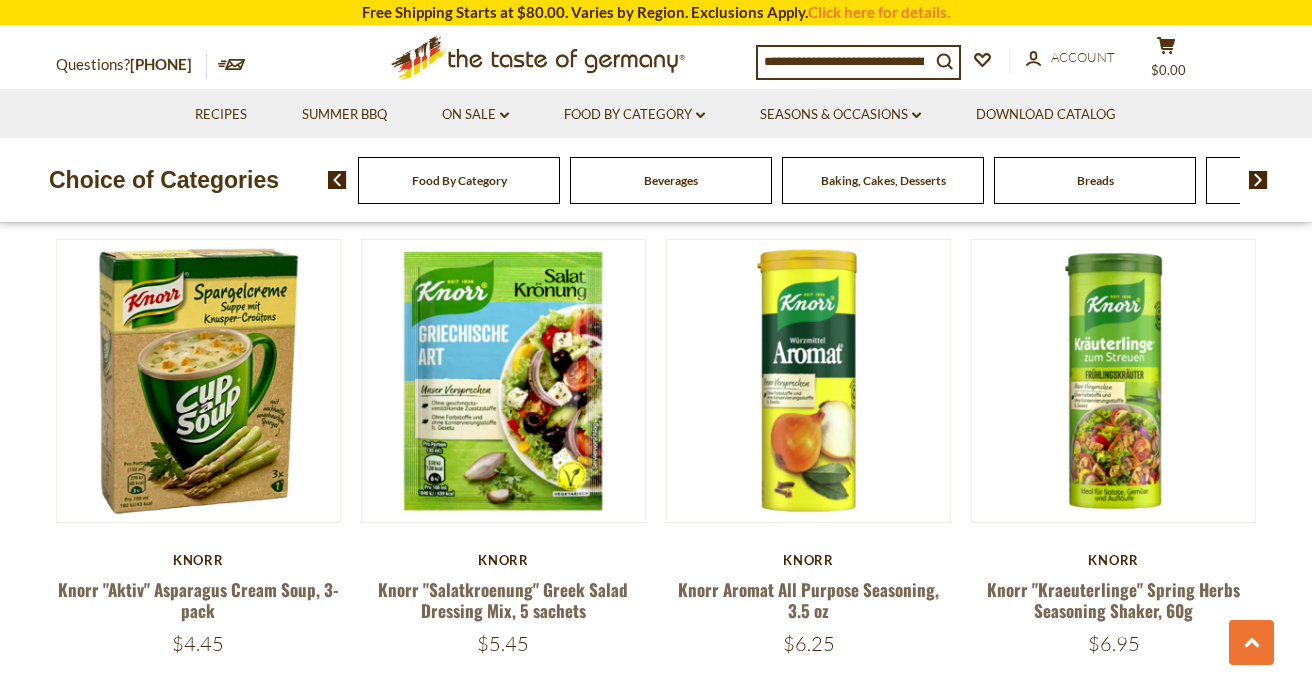 scroll, scrollTop: 3076, scrollLeft: 0, axis: vertical 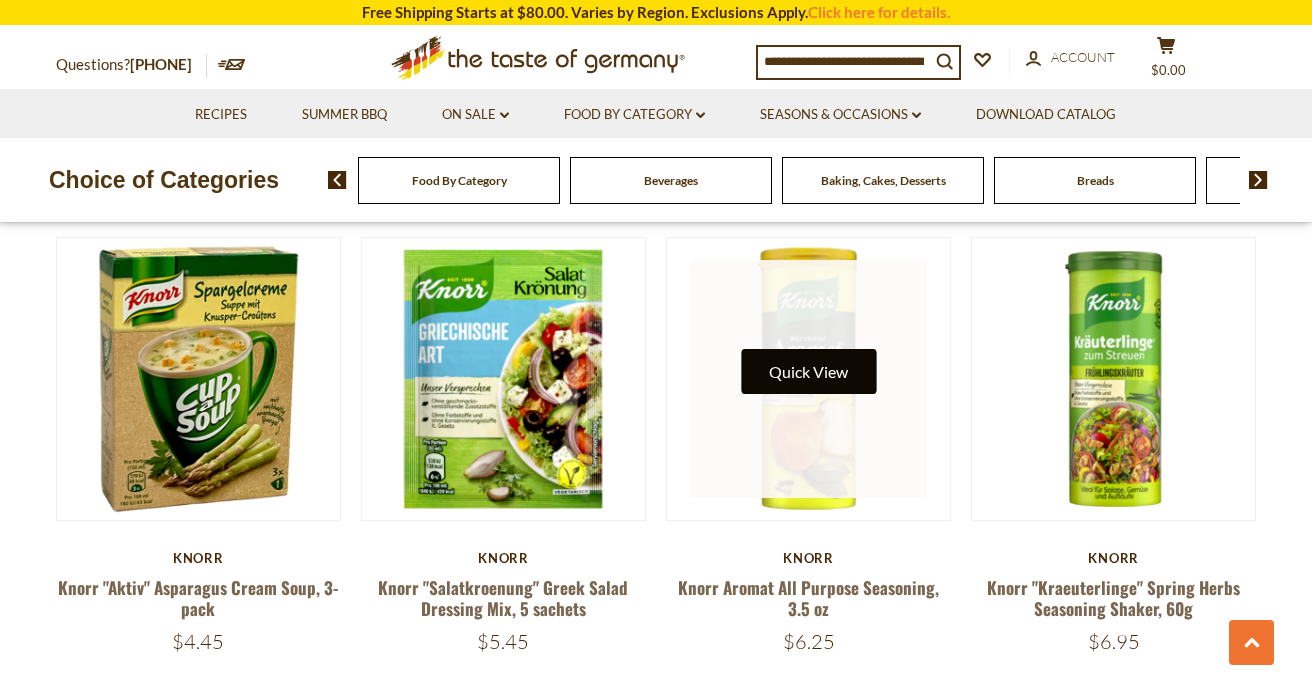 click on "Quick View" at bounding box center [808, 371] 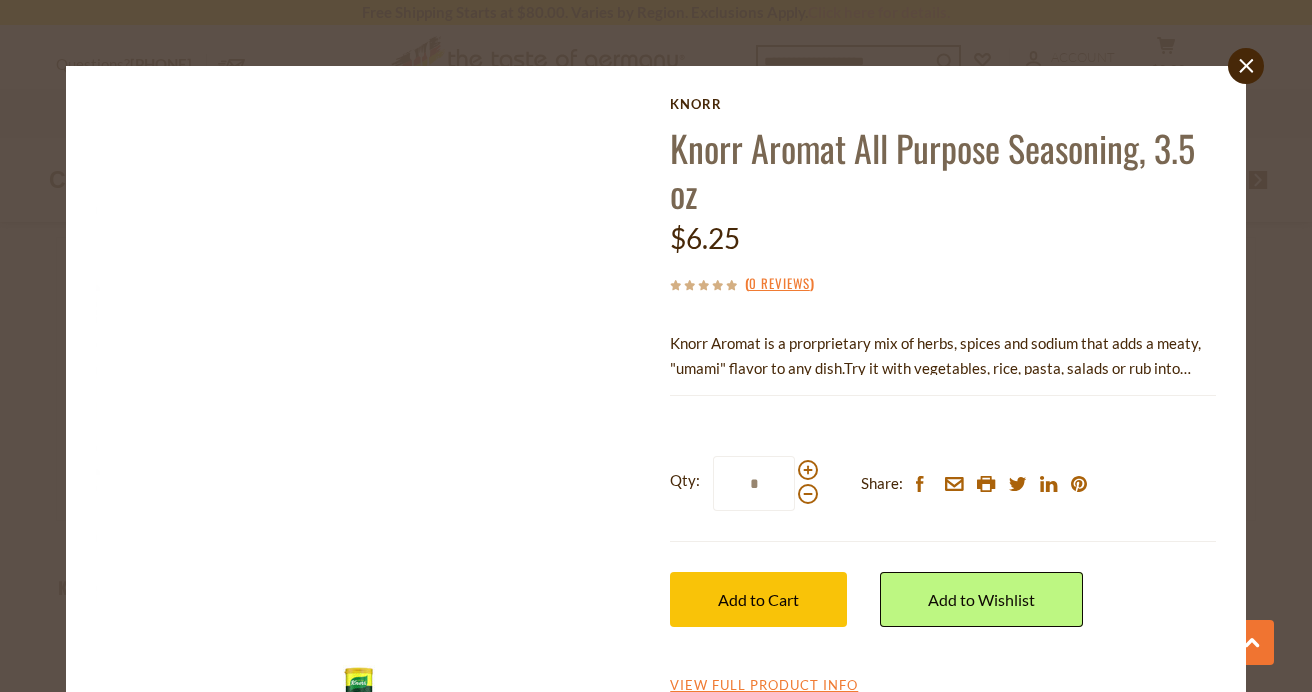 scroll, scrollTop: 0, scrollLeft: 0, axis: both 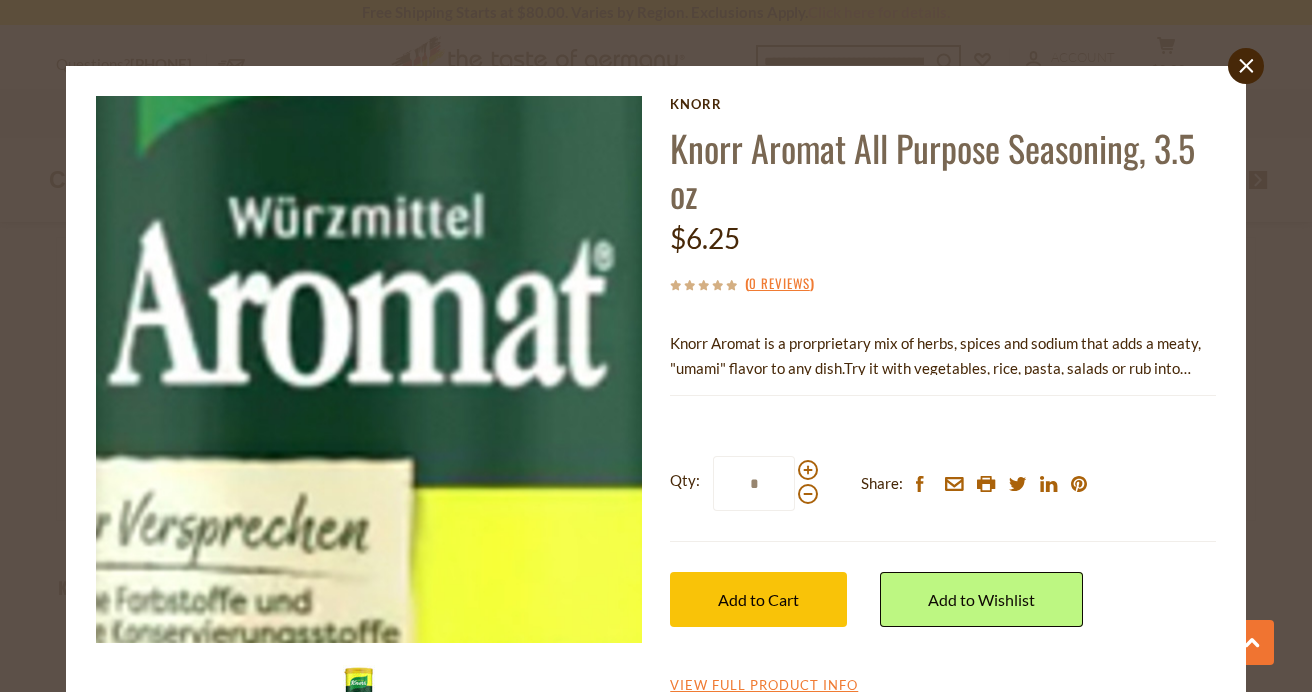 click at bounding box center [369, 369] 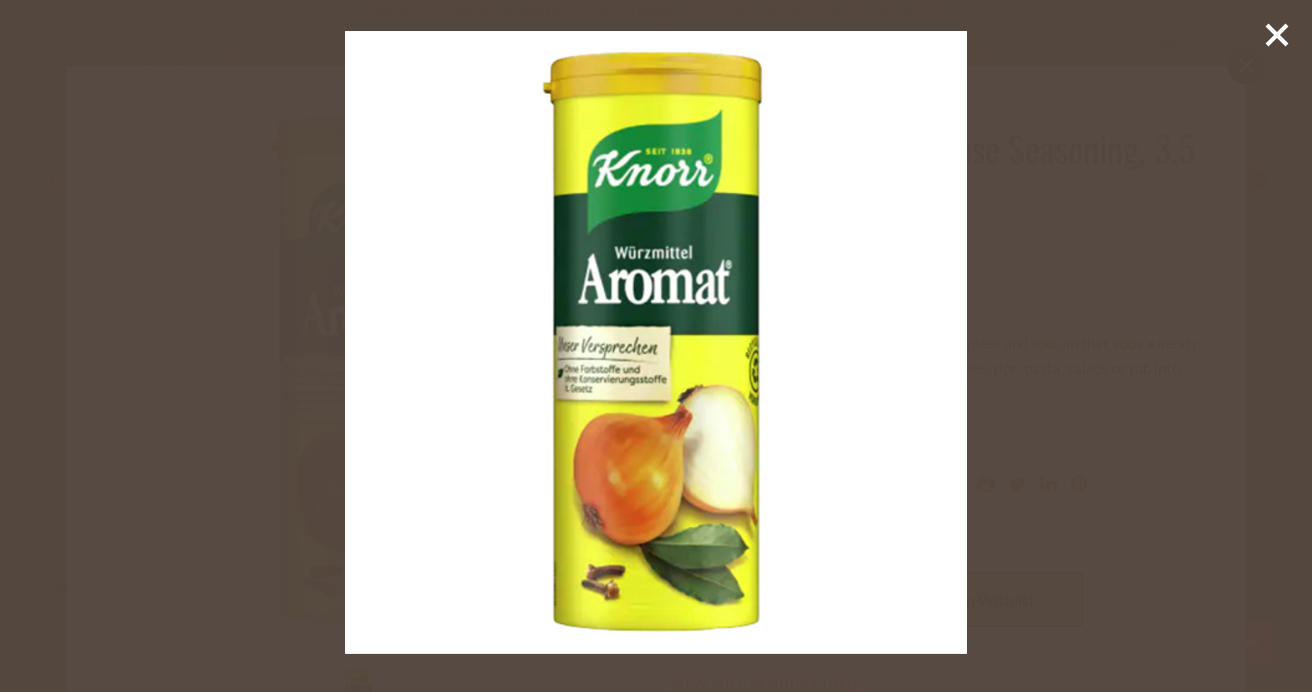 click at bounding box center [656, 342] 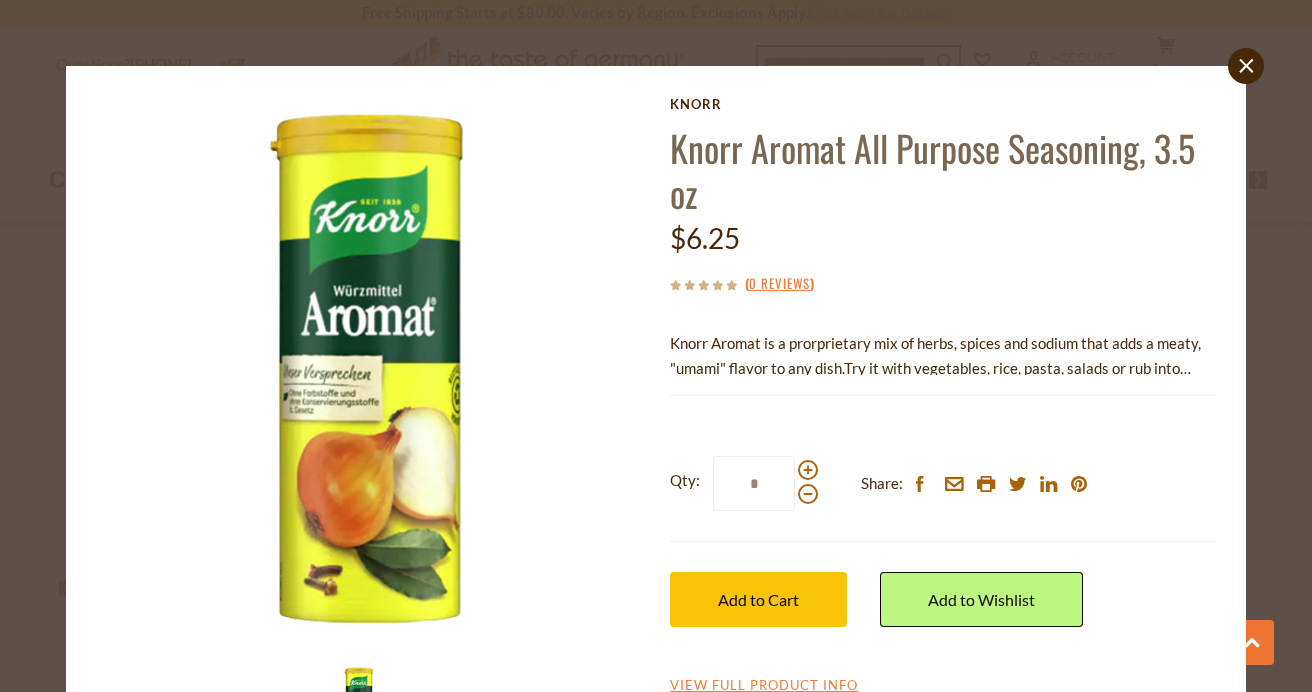 scroll, scrollTop: 0, scrollLeft: 0, axis: both 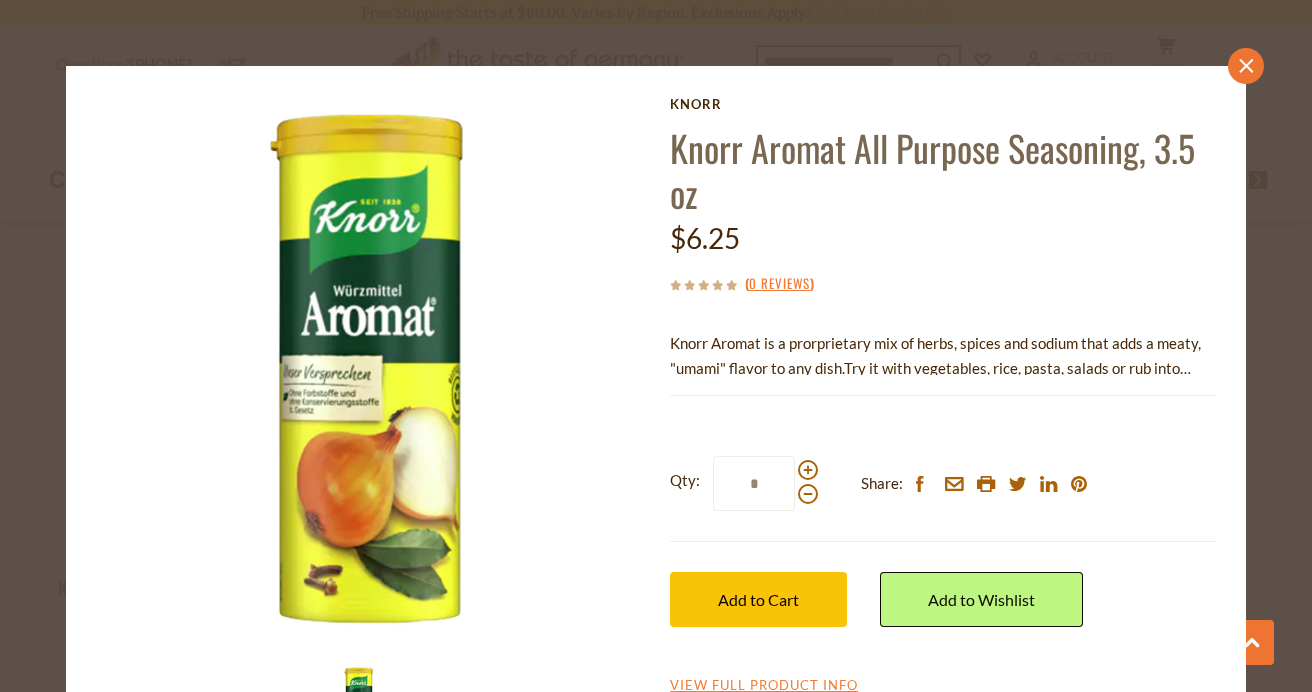 click on "close" at bounding box center (1246, 66) 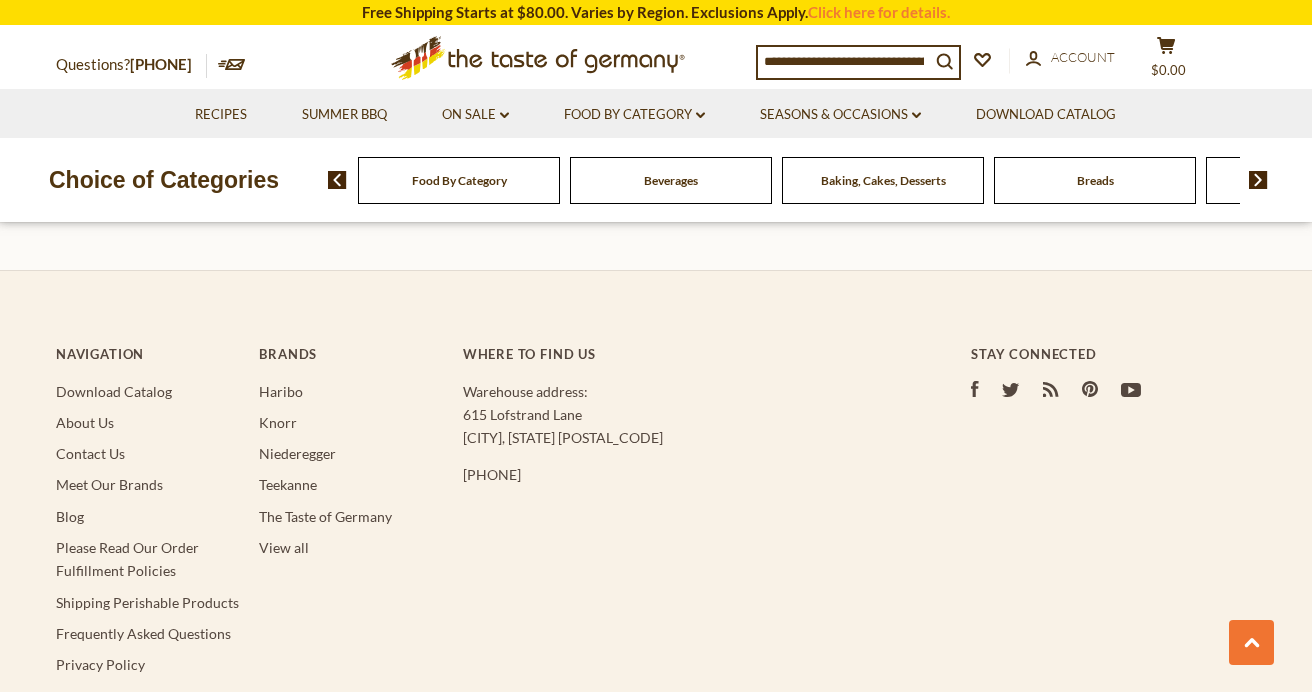 scroll, scrollTop: 5028, scrollLeft: 0, axis: vertical 